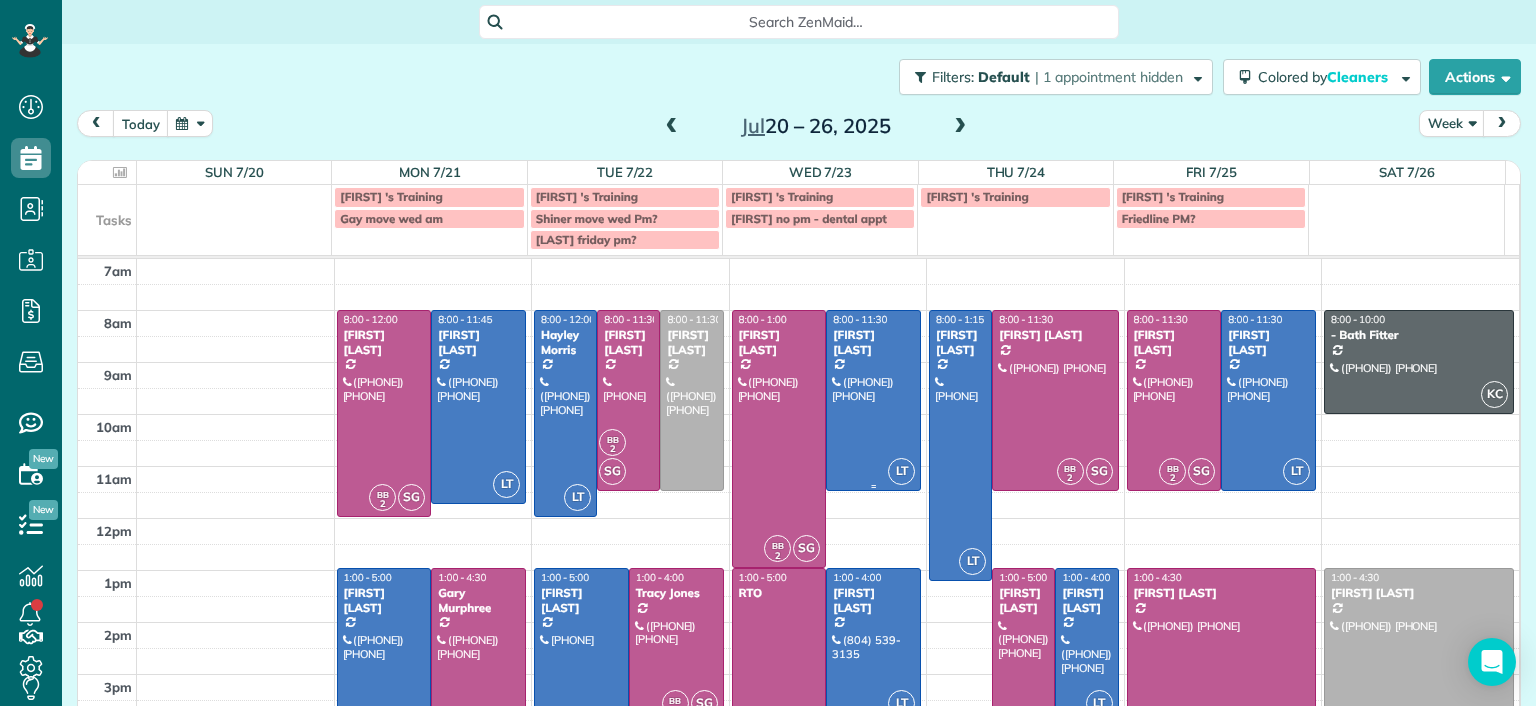 scroll, scrollTop: 0, scrollLeft: 0, axis: both 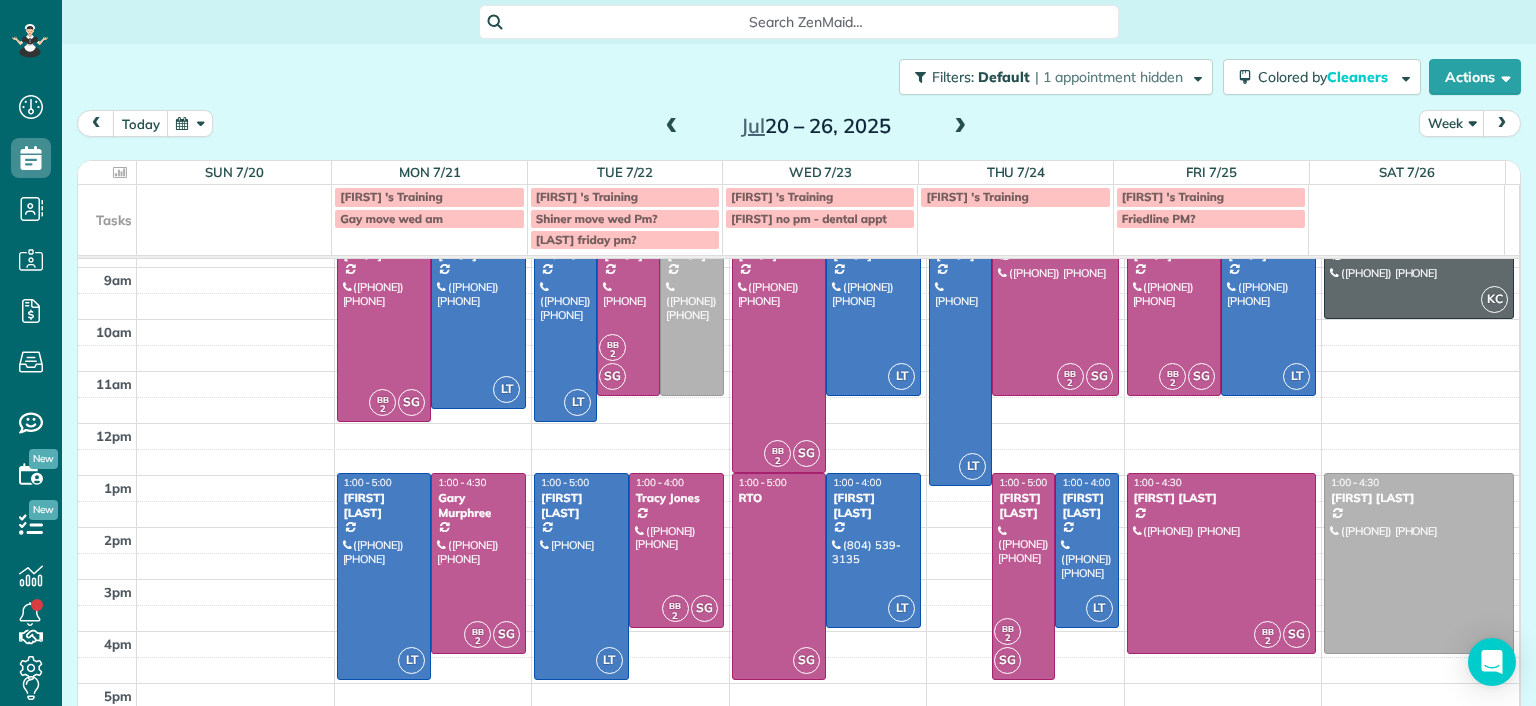 click at bounding box center (672, 127) 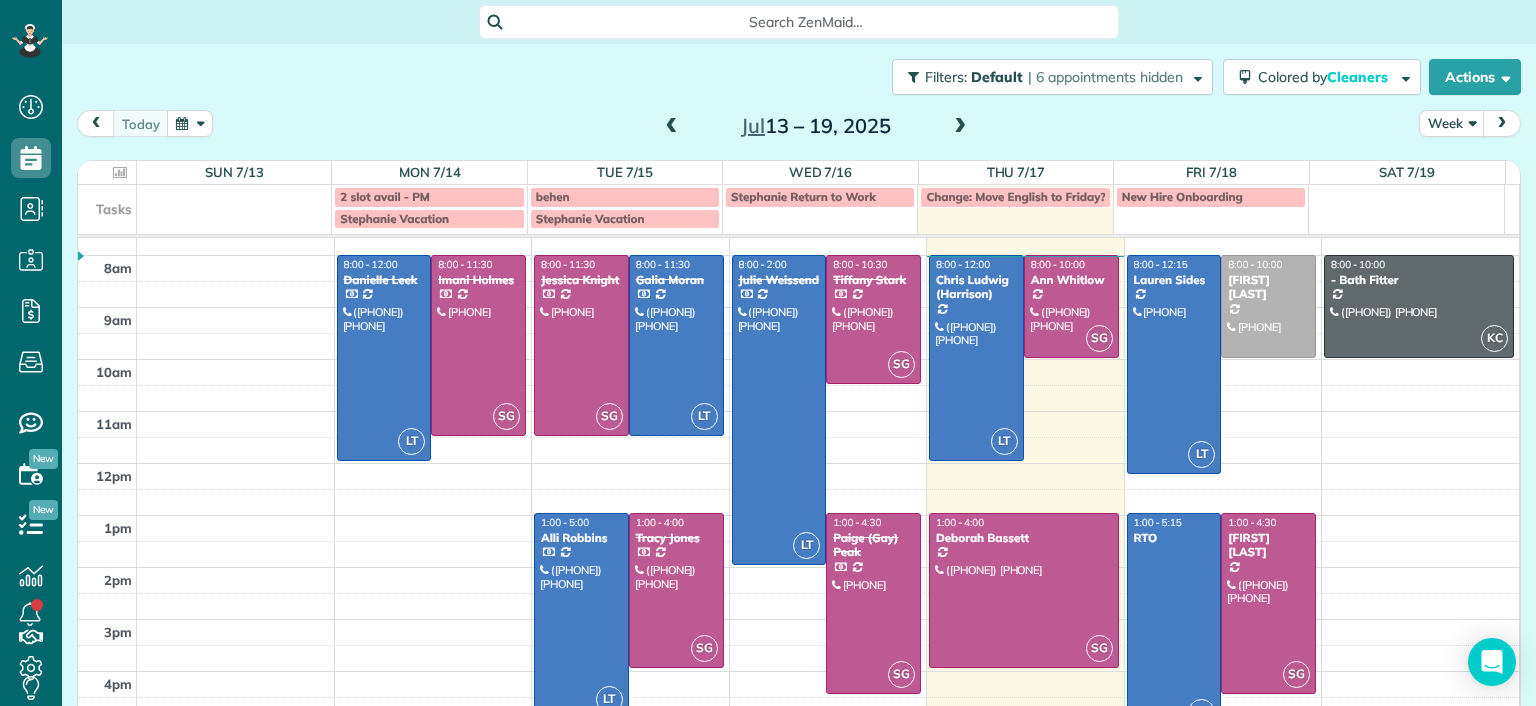 scroll, scrollTop: 93, scrollLeft: 0, axis: vertical 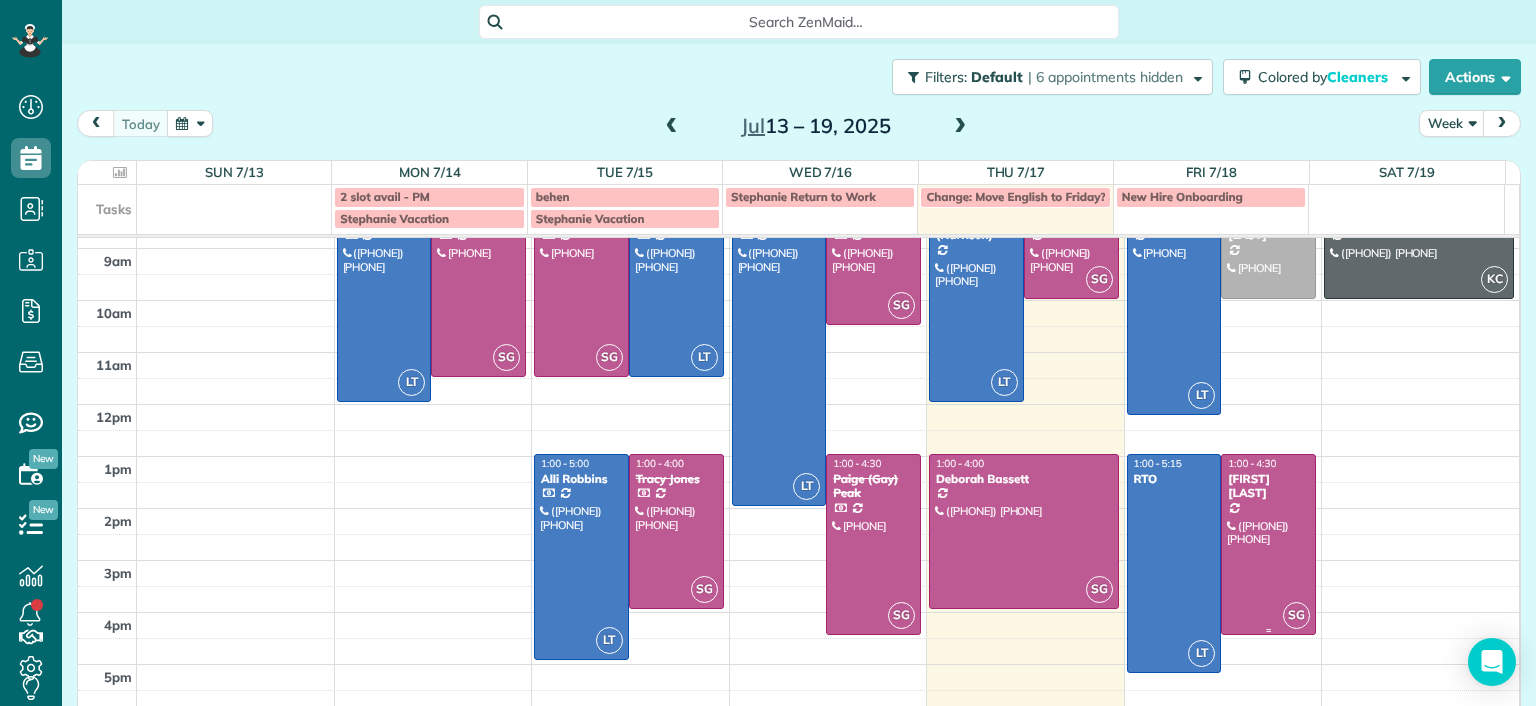 click at bounding box center [1268, 544] 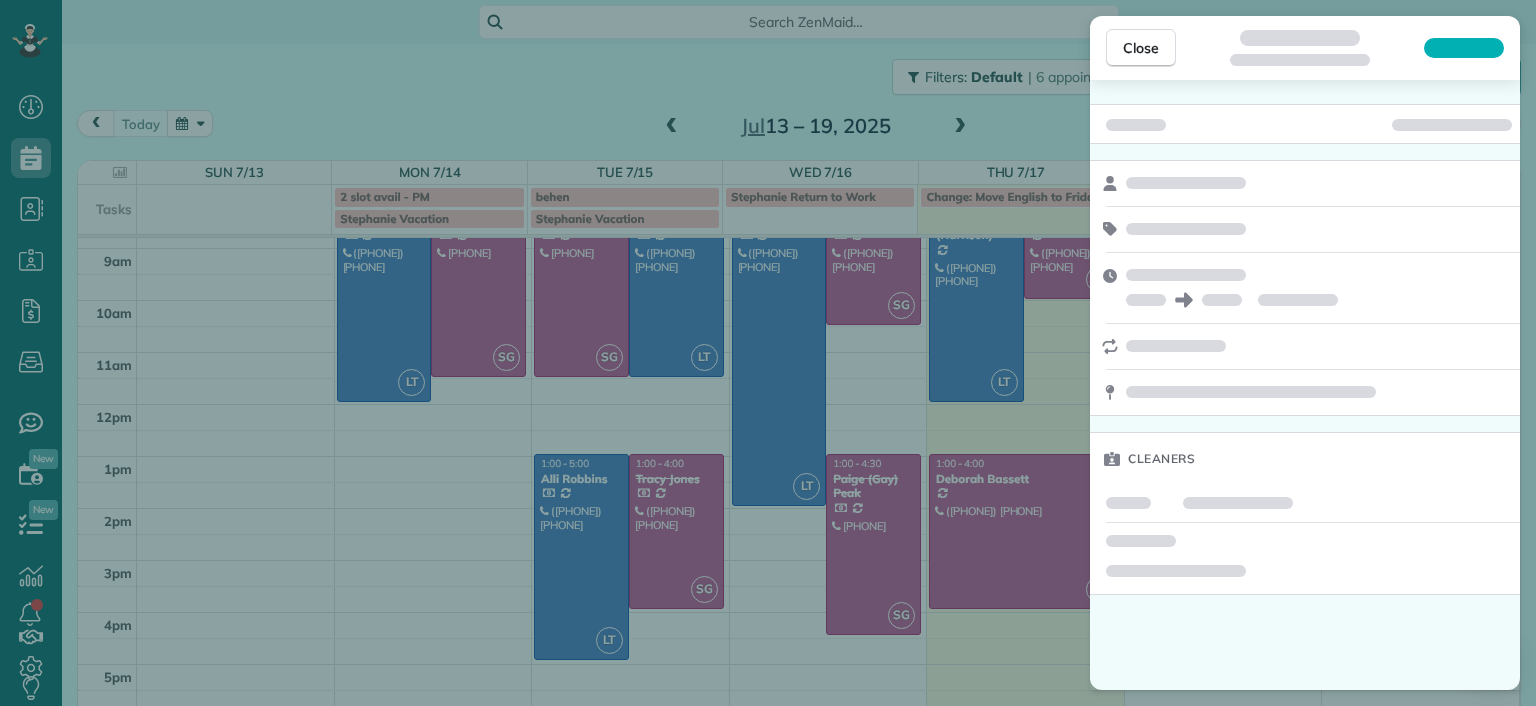 click on "Close   Cleaners" at bounding box center [768, 353] 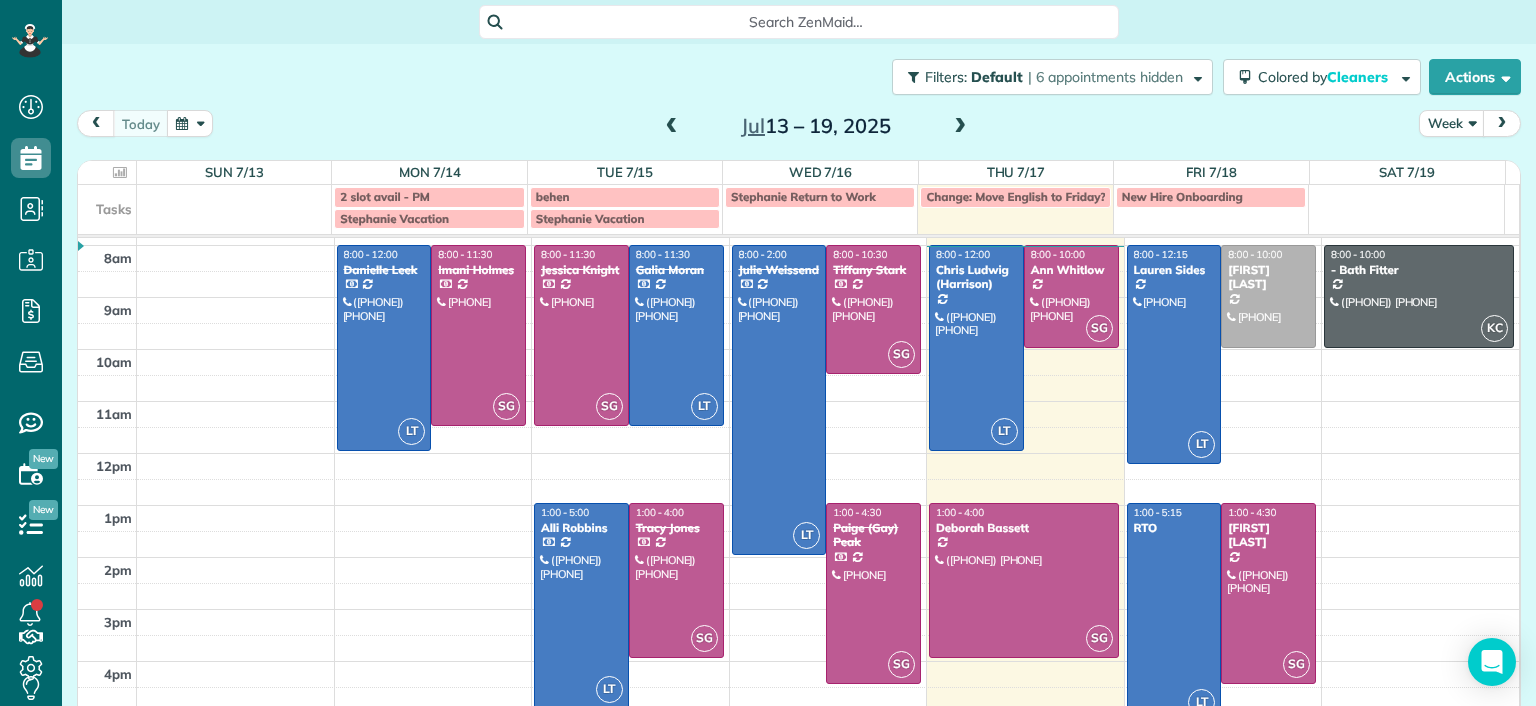 scroll, scrollTop: 0, scrollLeft: 0, axis: both 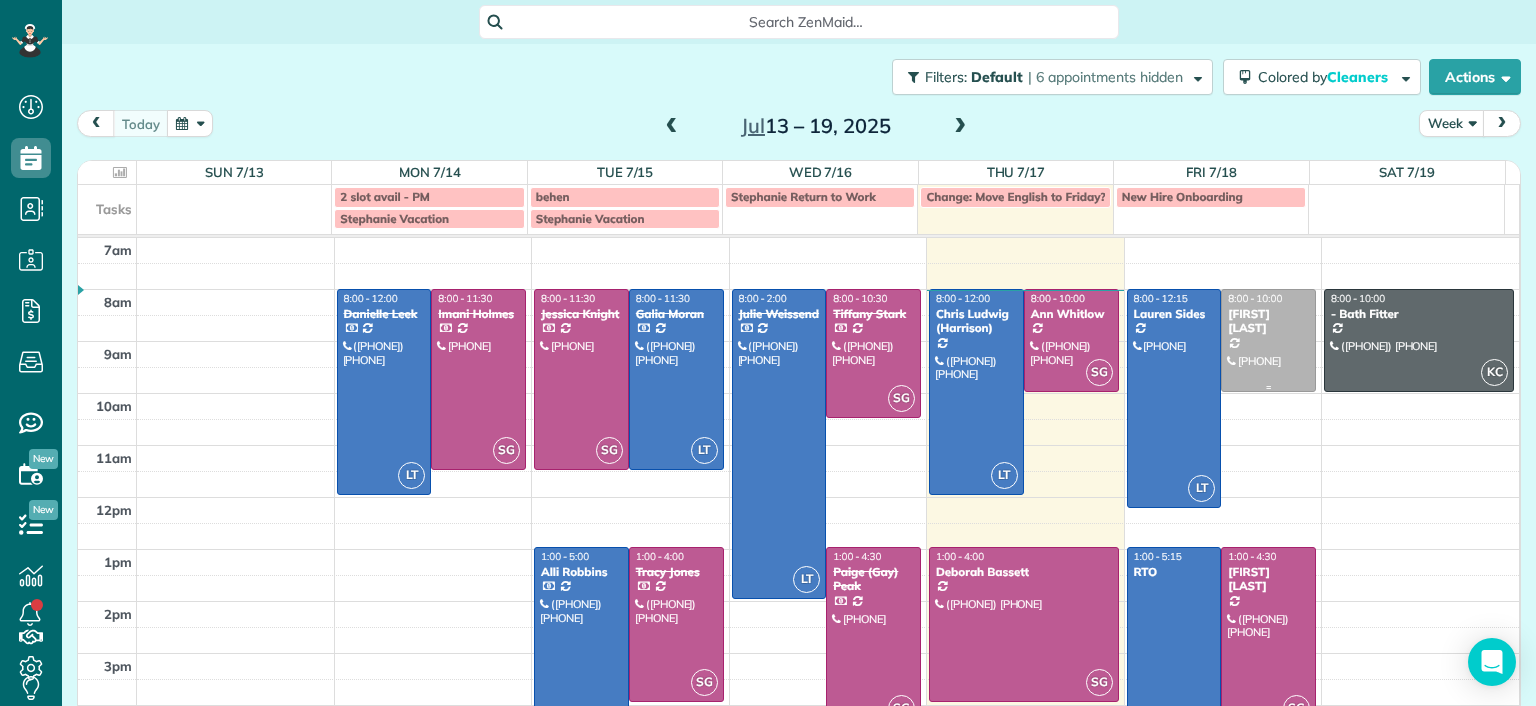 click at bounding box center (1268, 340) 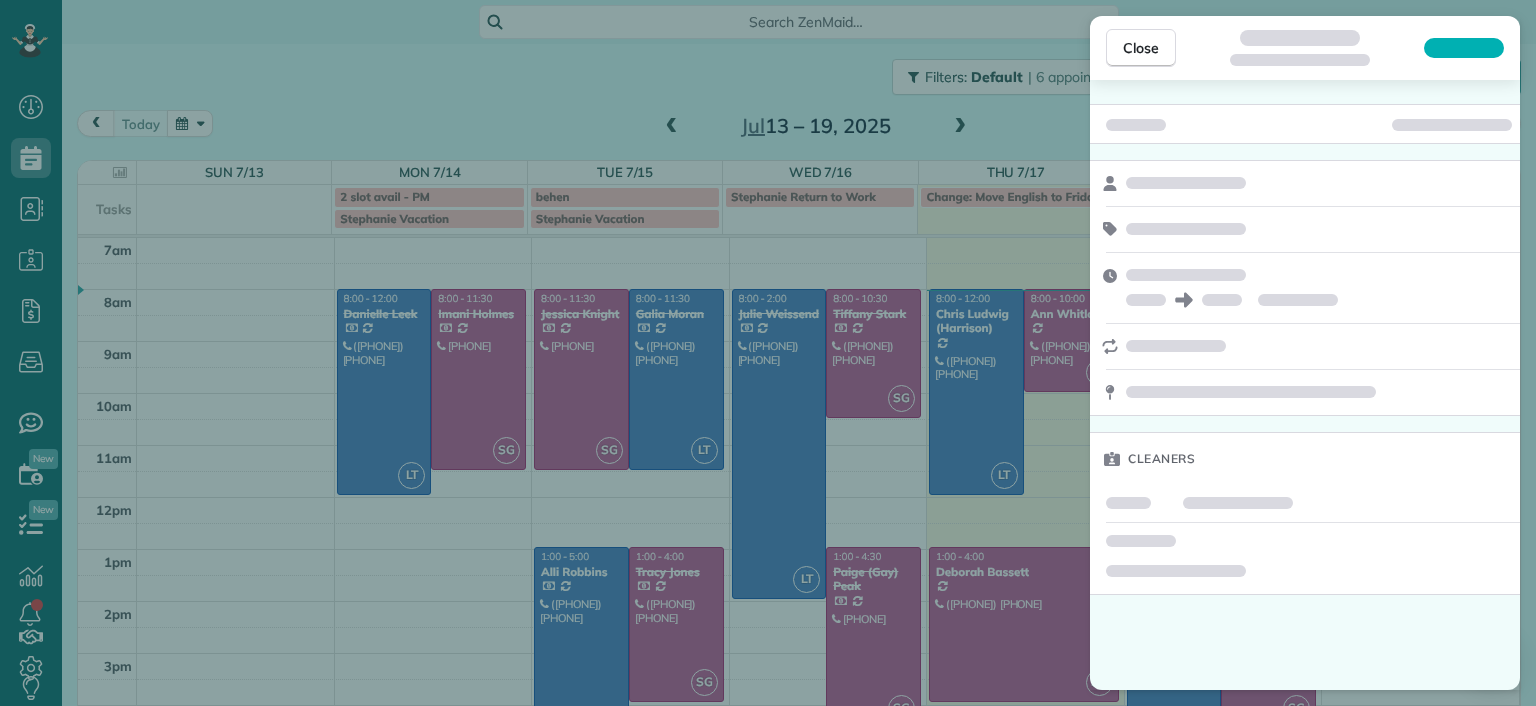 click on "Close   Cleaners" at bounding box center [768, 353] 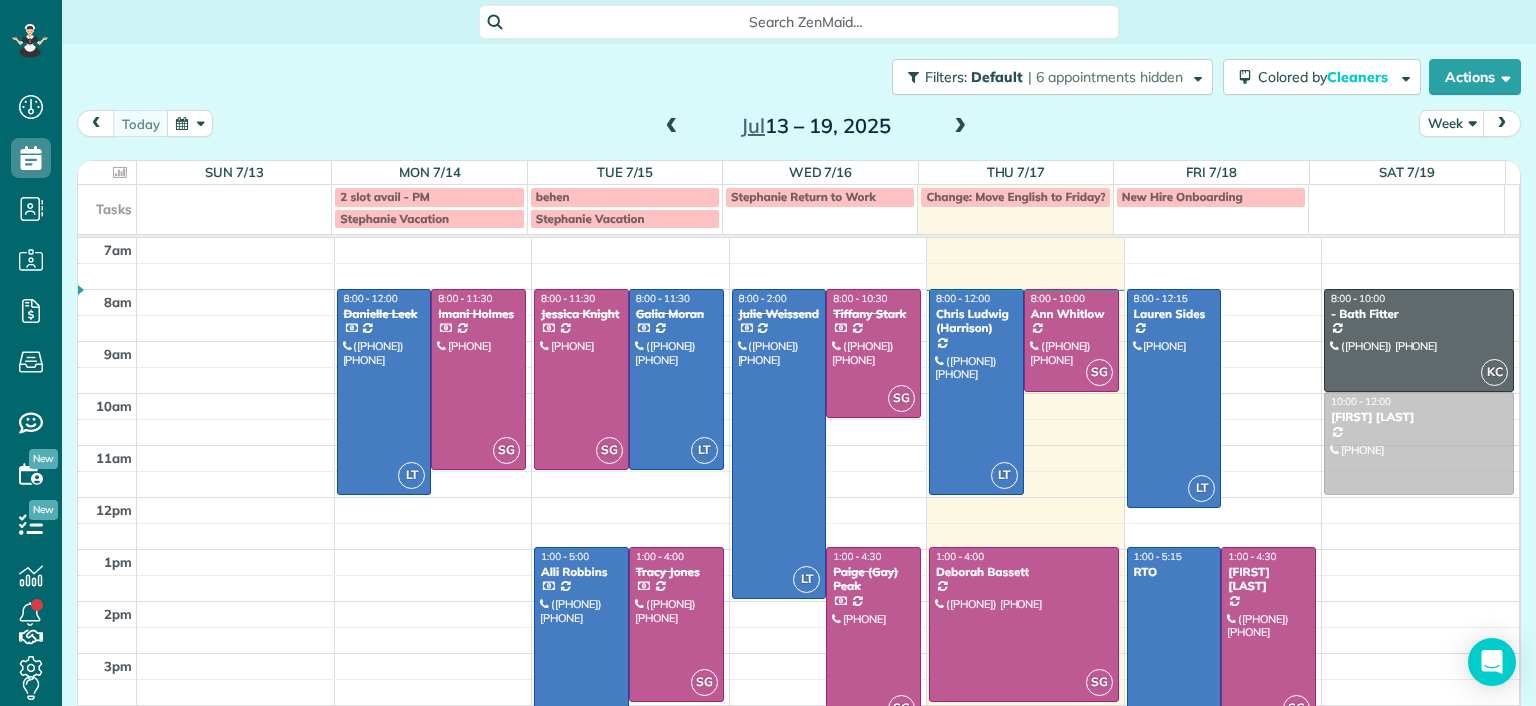drag, startPoint x: 1249, startPoint y: 355, endPoint x: 1346, endPoint y: 461, distance: 143.68369 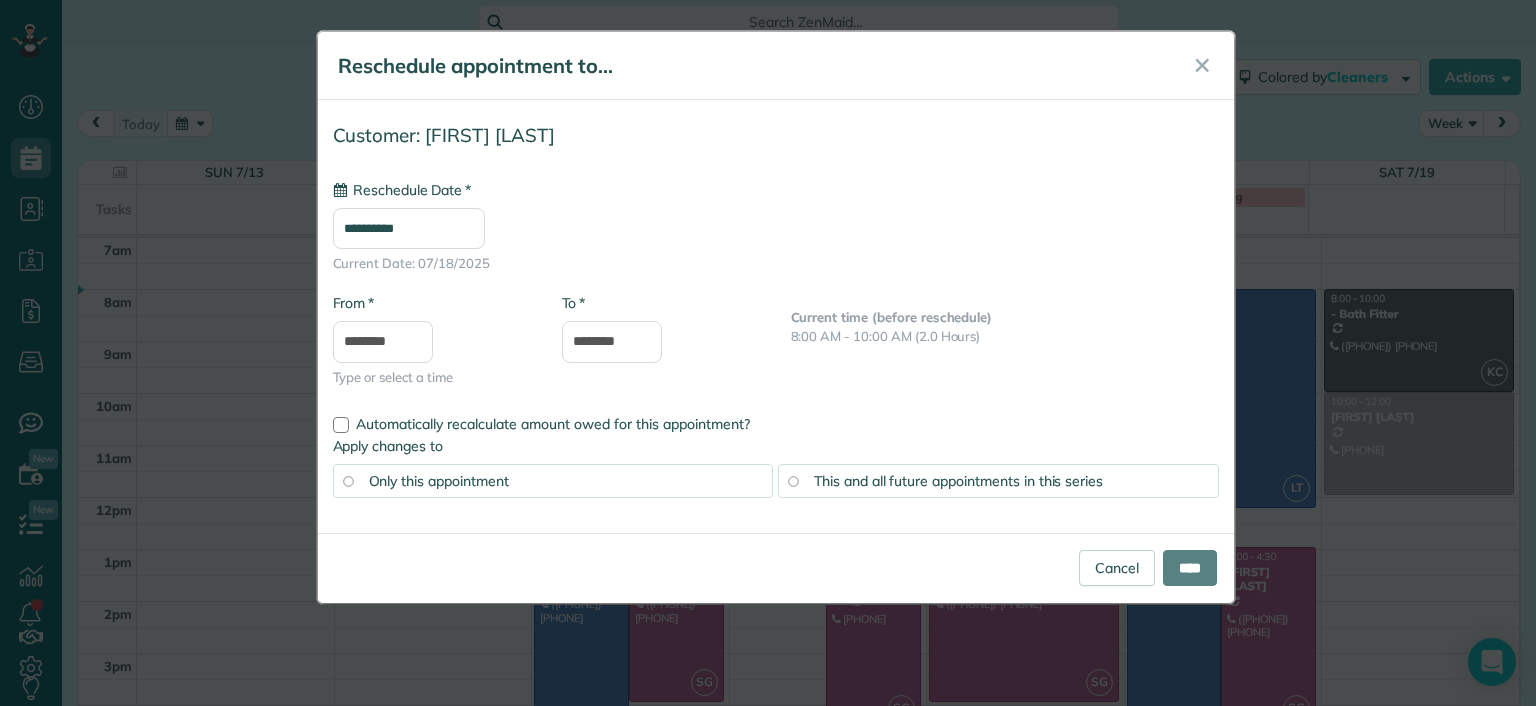 type on "**********" 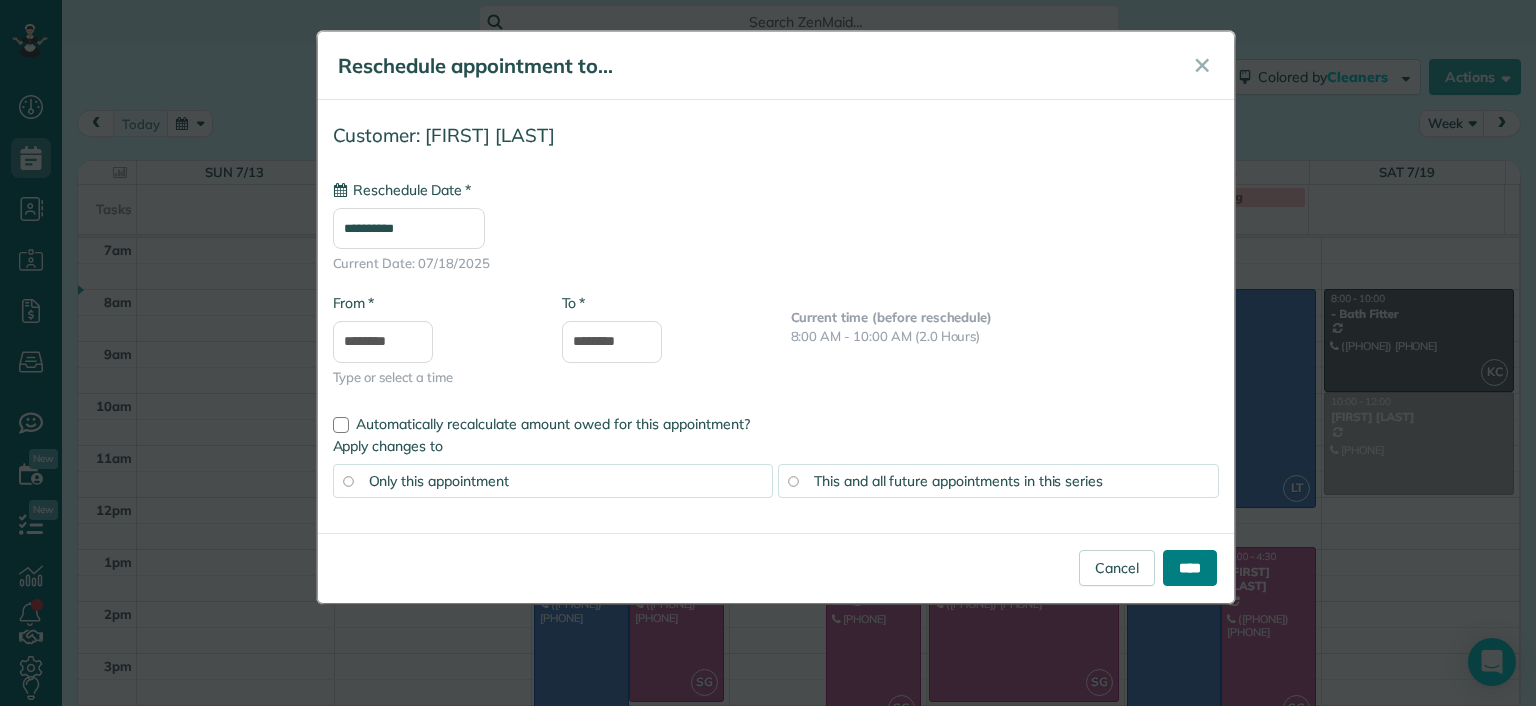 click on "****" at bounding box center (1190, 568) 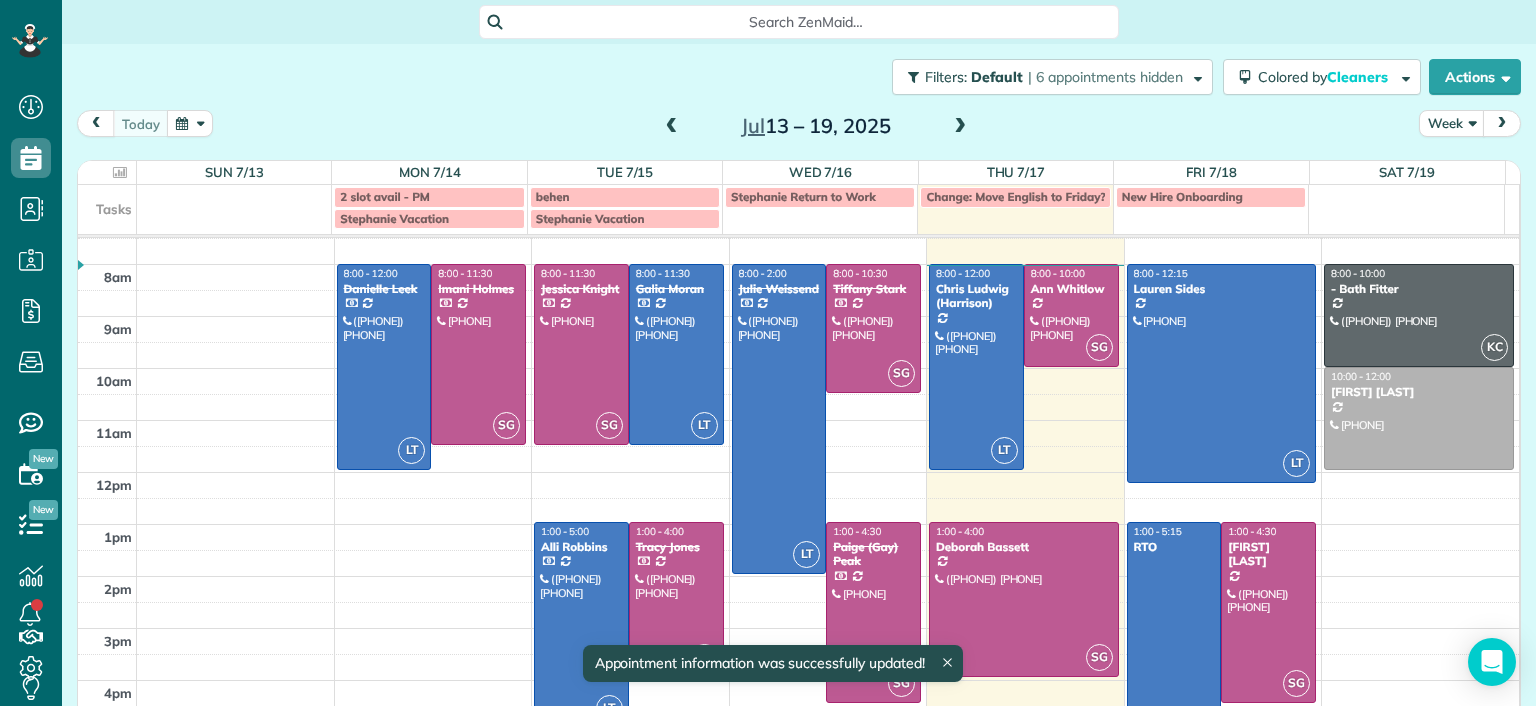scroll, scrollTop: 0, scrollLeft: 0, axis: both 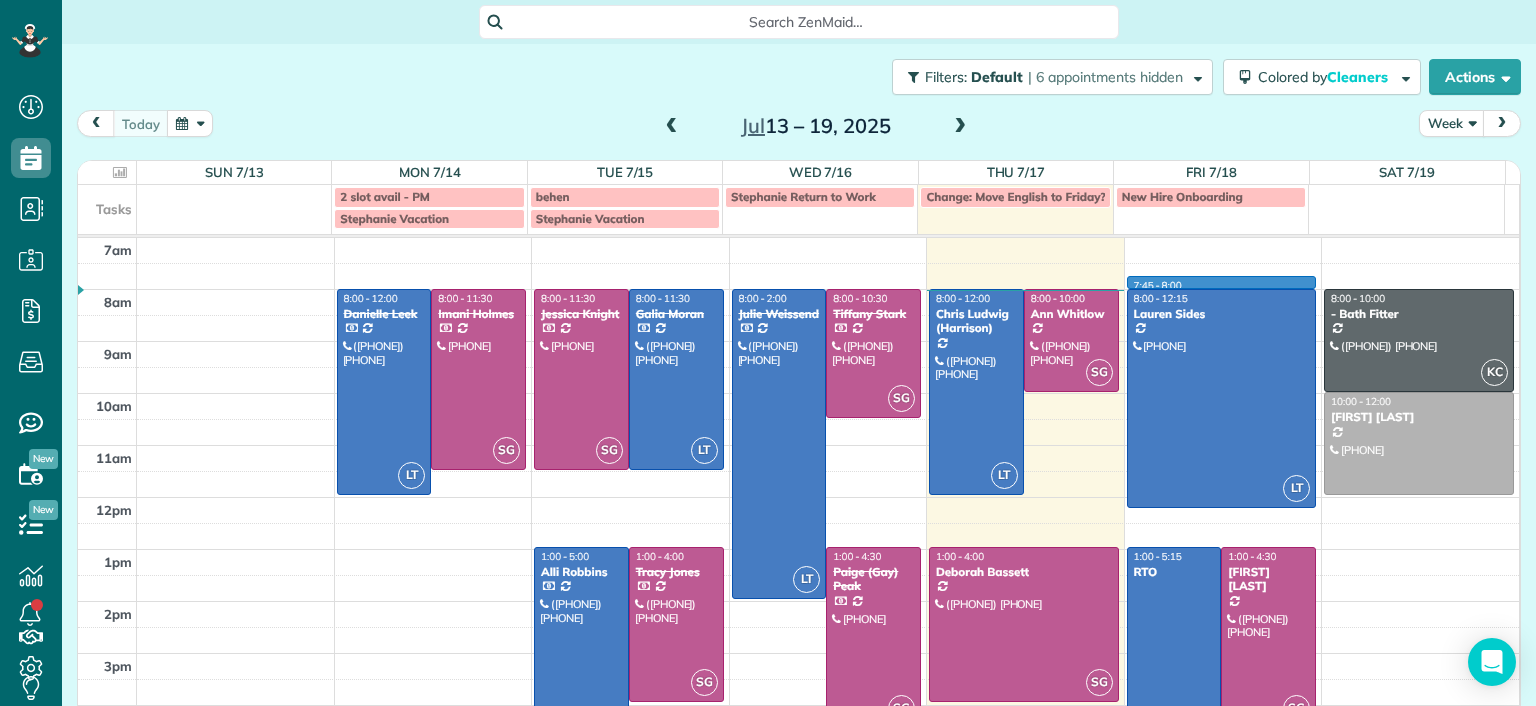 click at bounding box center (828, 302) 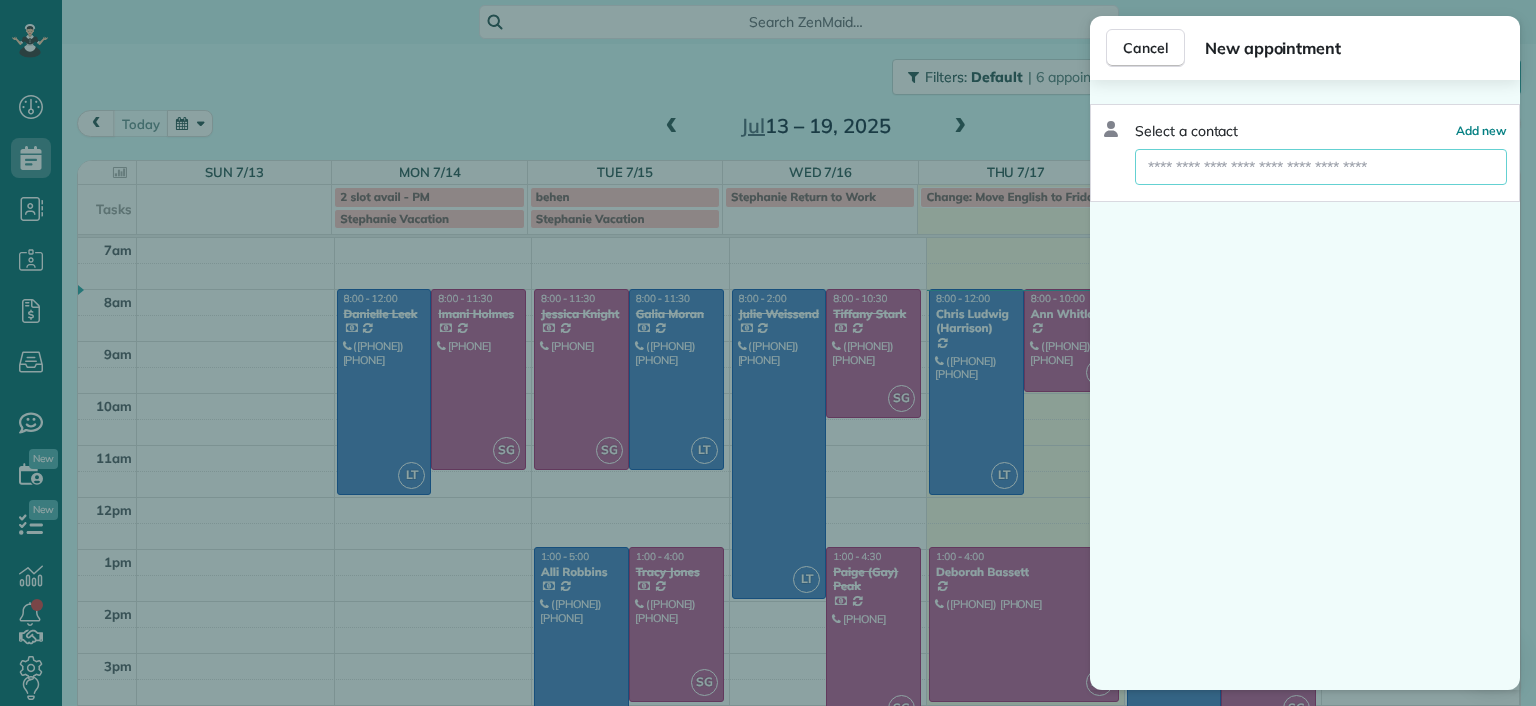 click at bounding box center [1321, 167] 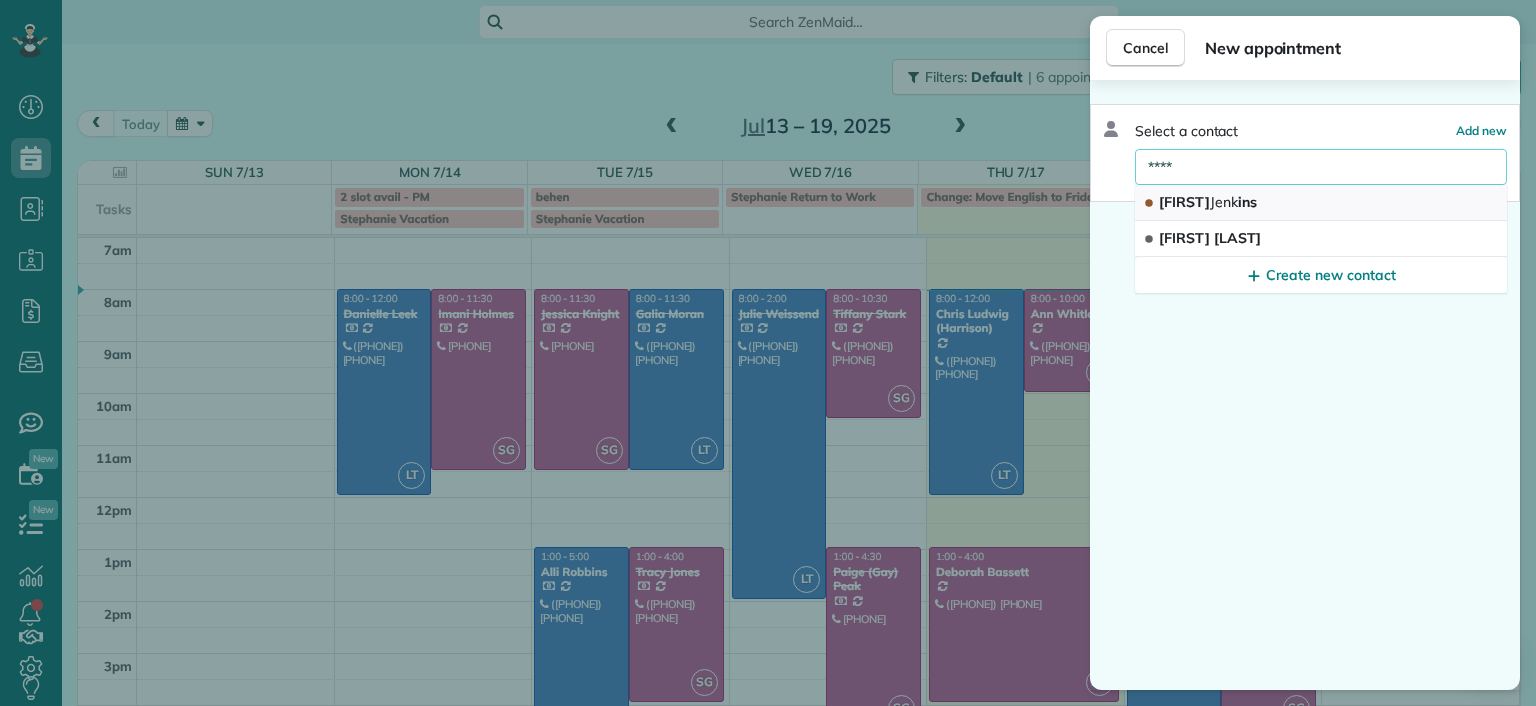 type on "****" 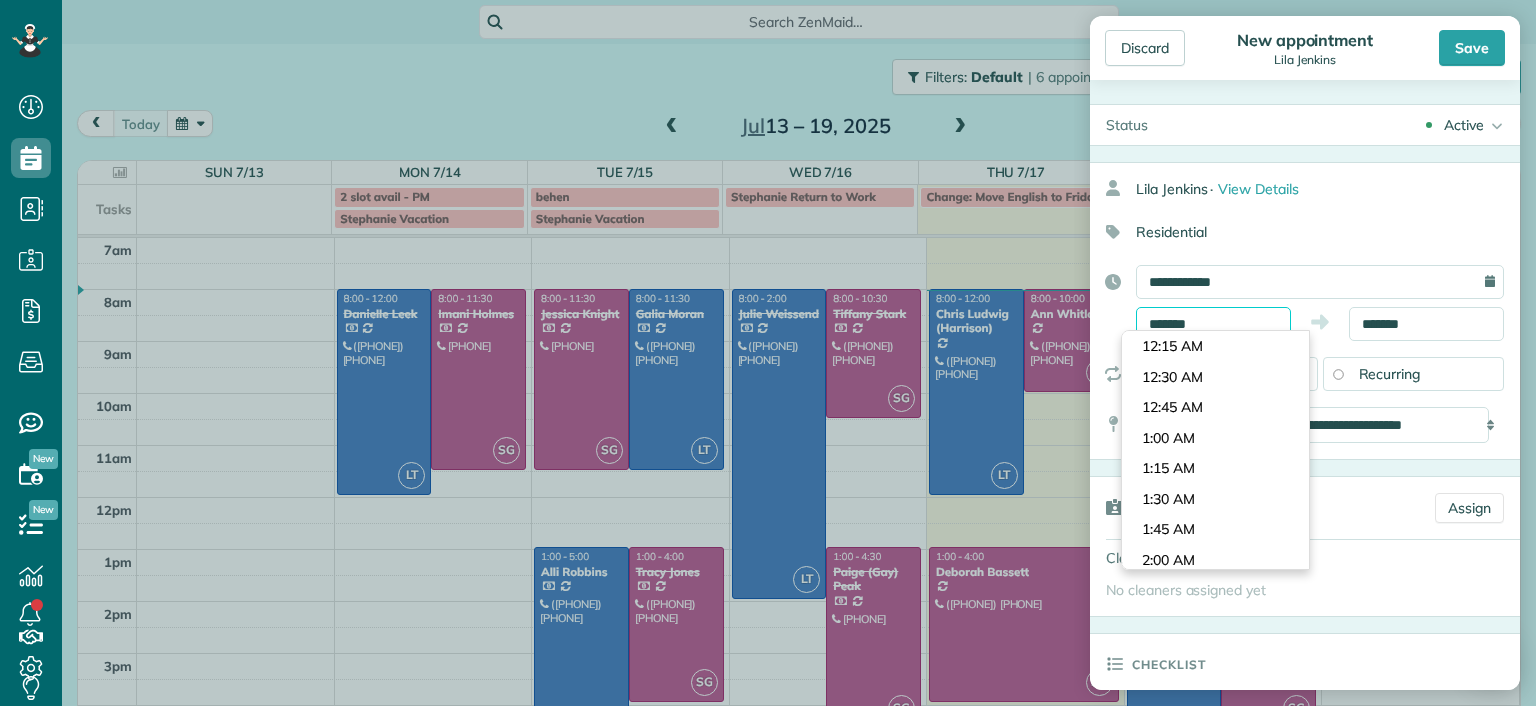 click on "*******" at bounding box center (1213, 324) 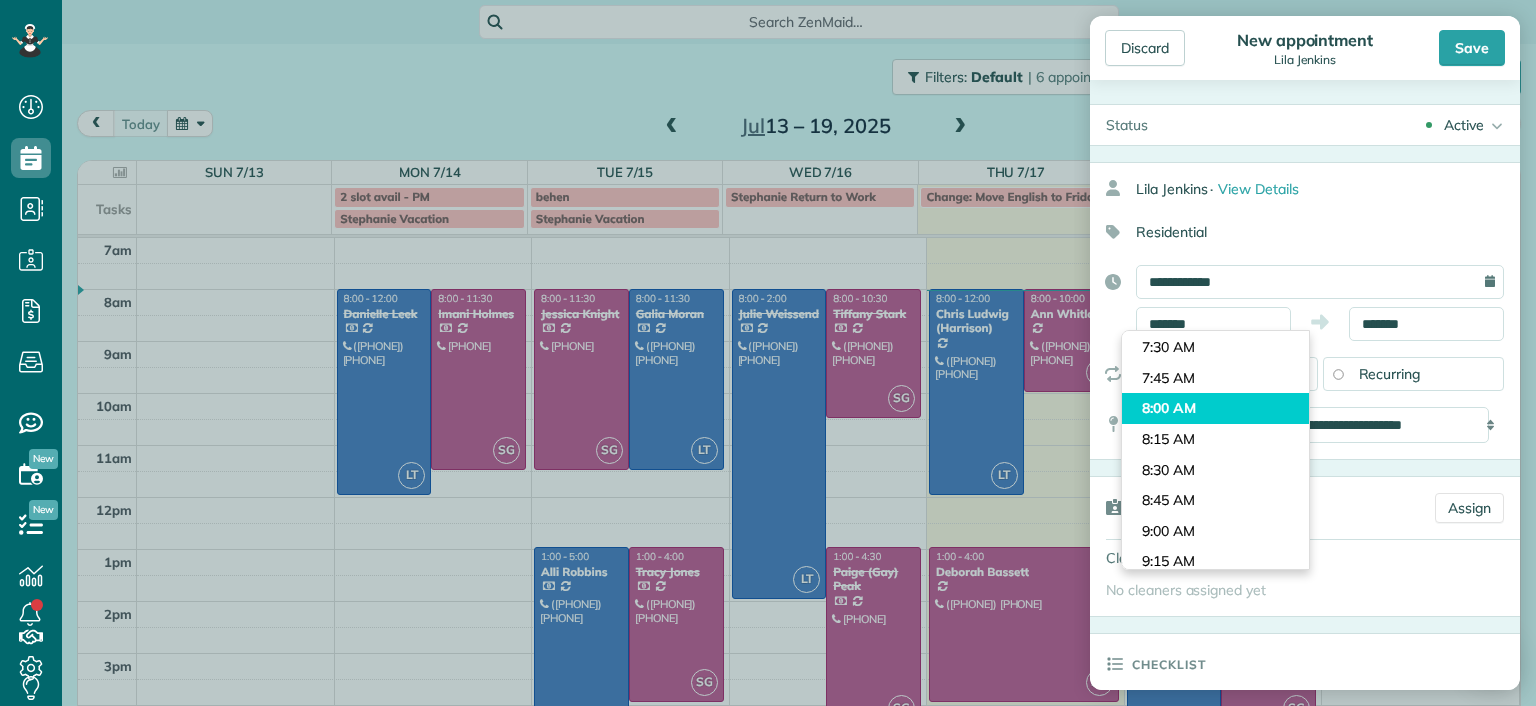 type on "*******" 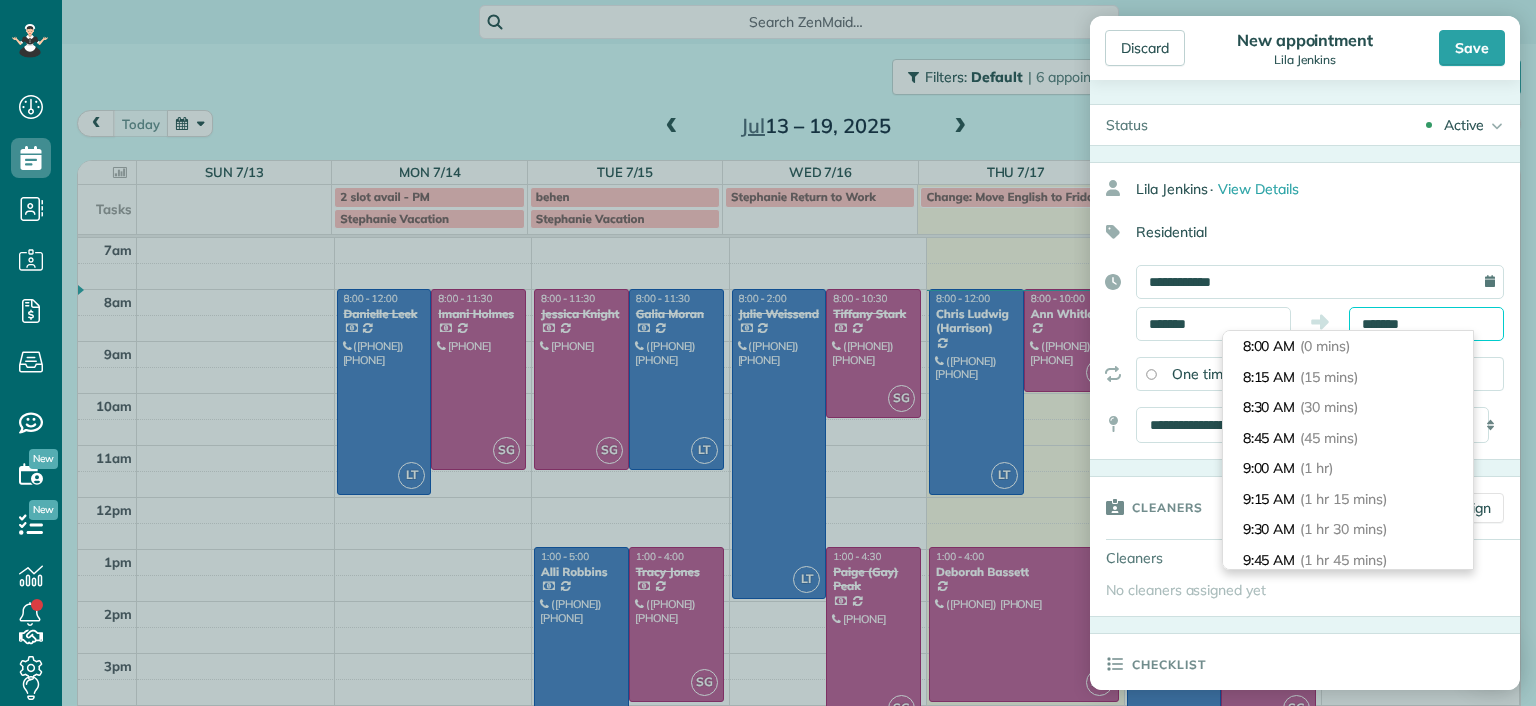 click on "*******" at bounding box center [1426, 324] 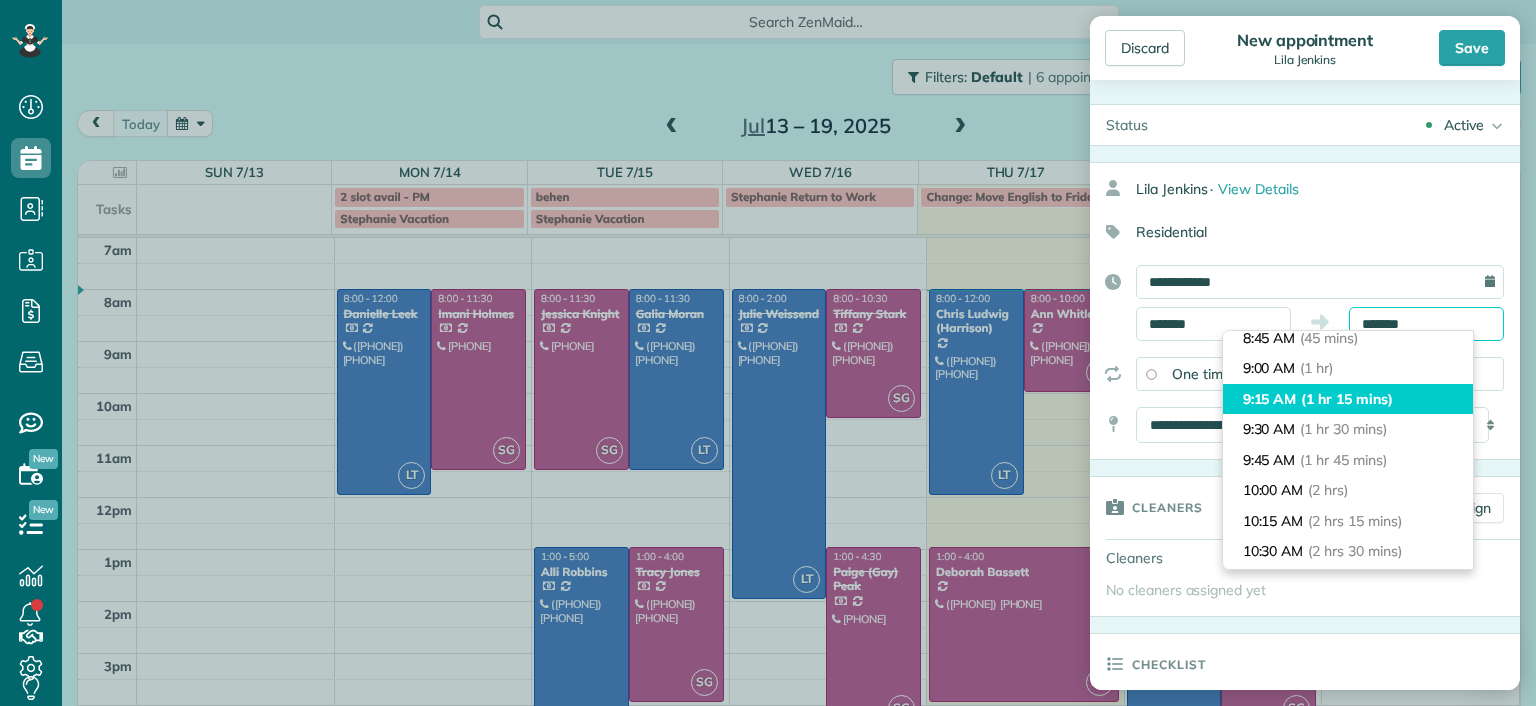 scroll, scrollTop: 300, scrollLeft: 0, axis: vertical 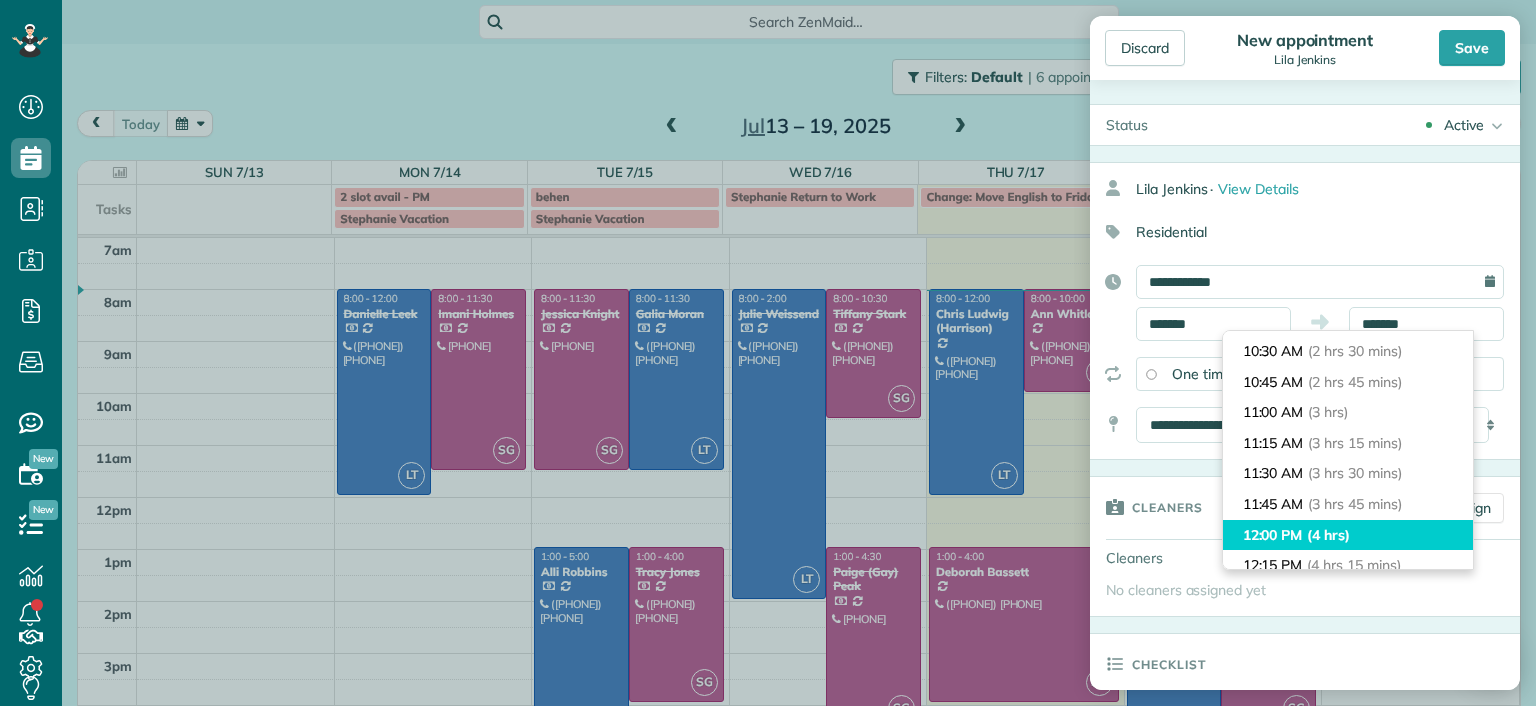 type on "********" 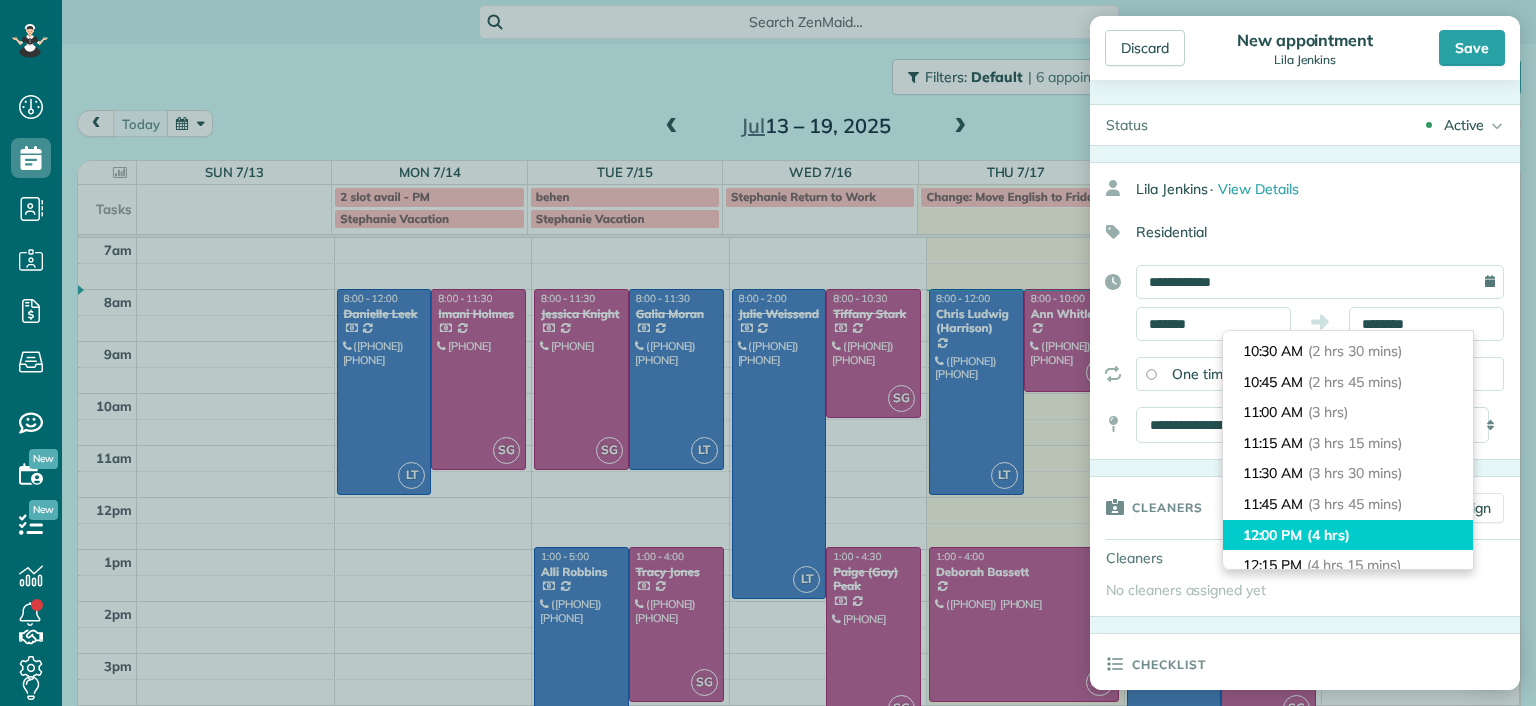 click on "12:00 PM  (4 hrs)" at bounding box center [1348, 535] 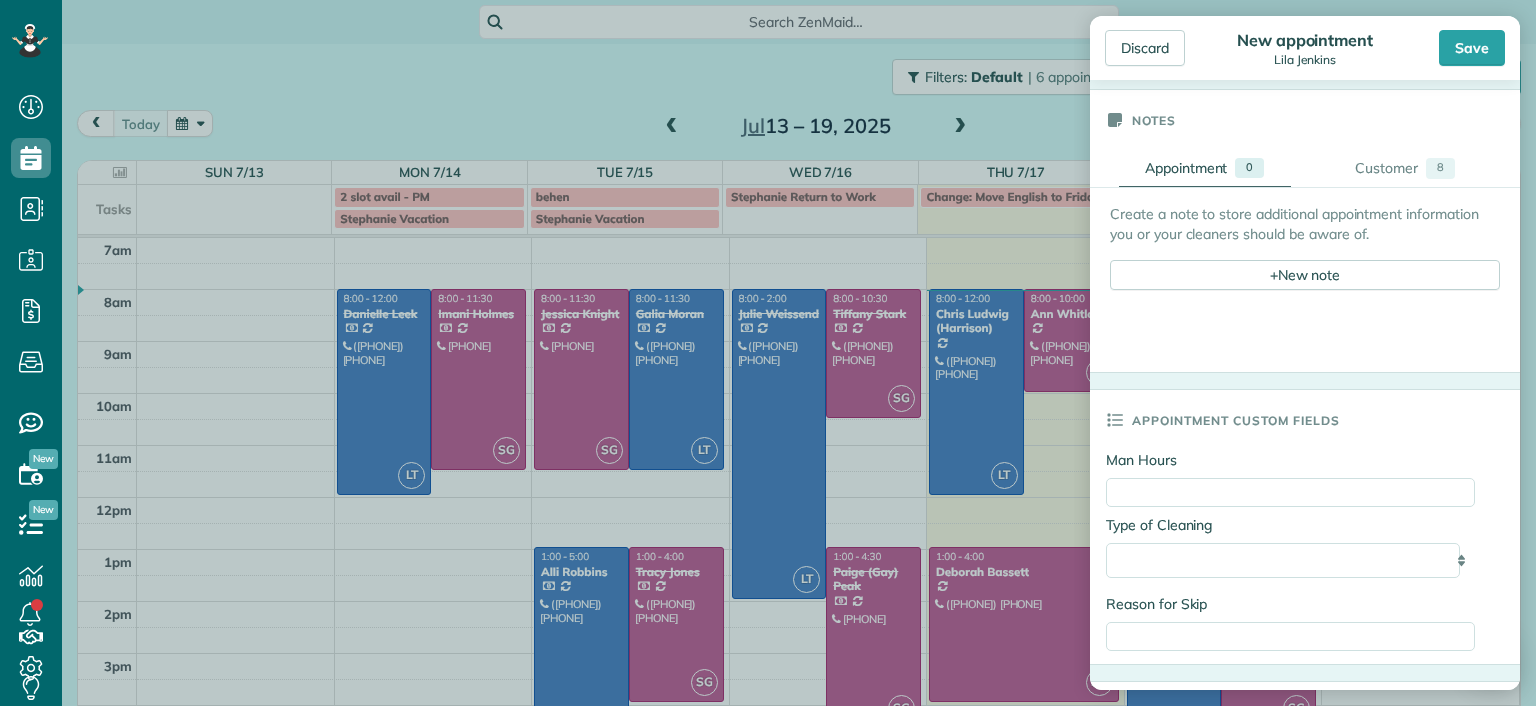 scroll, scrollTop: 700, scrollLeft: 0, axis: vertical 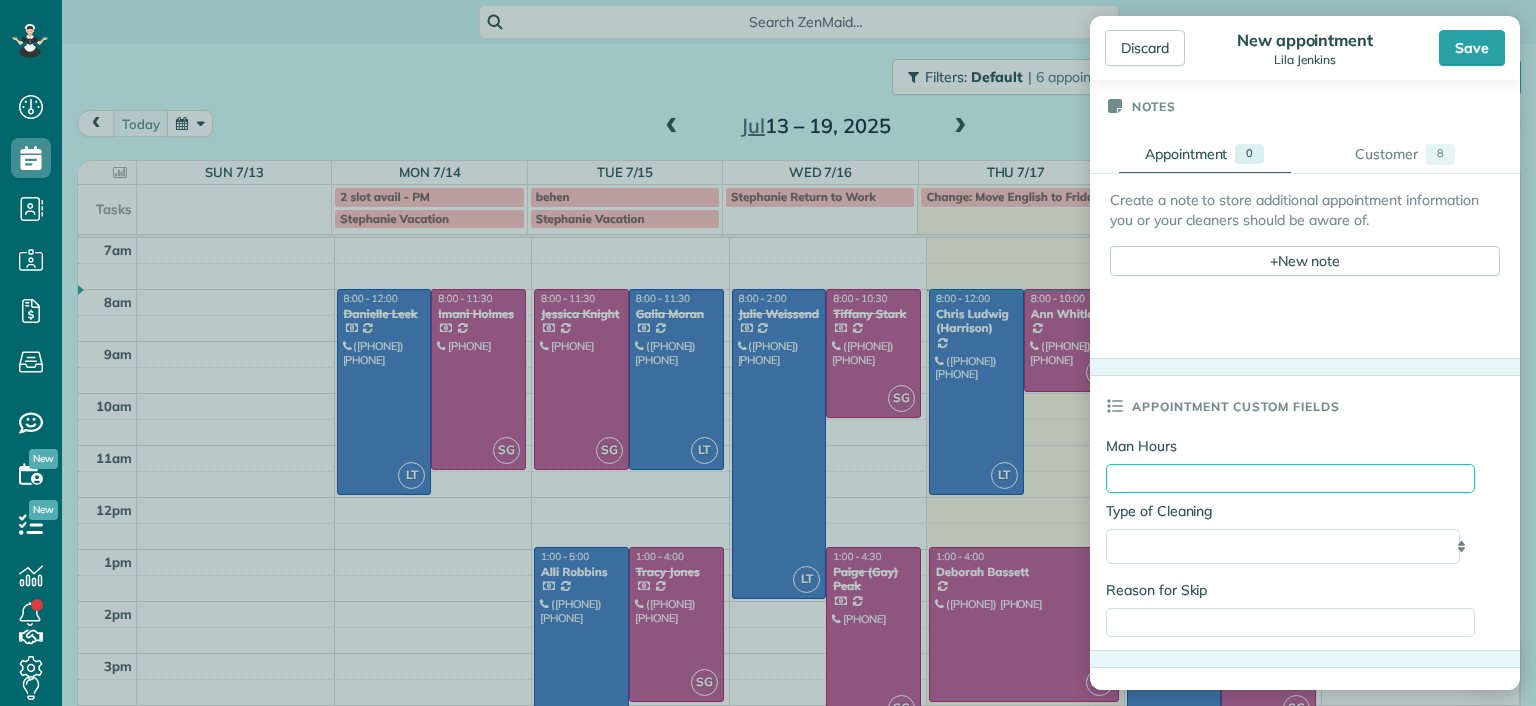 drag, startPoint x: 1174, startPoint y: 467, endPoint x: 1222, endPoint y: 487, distance: 52 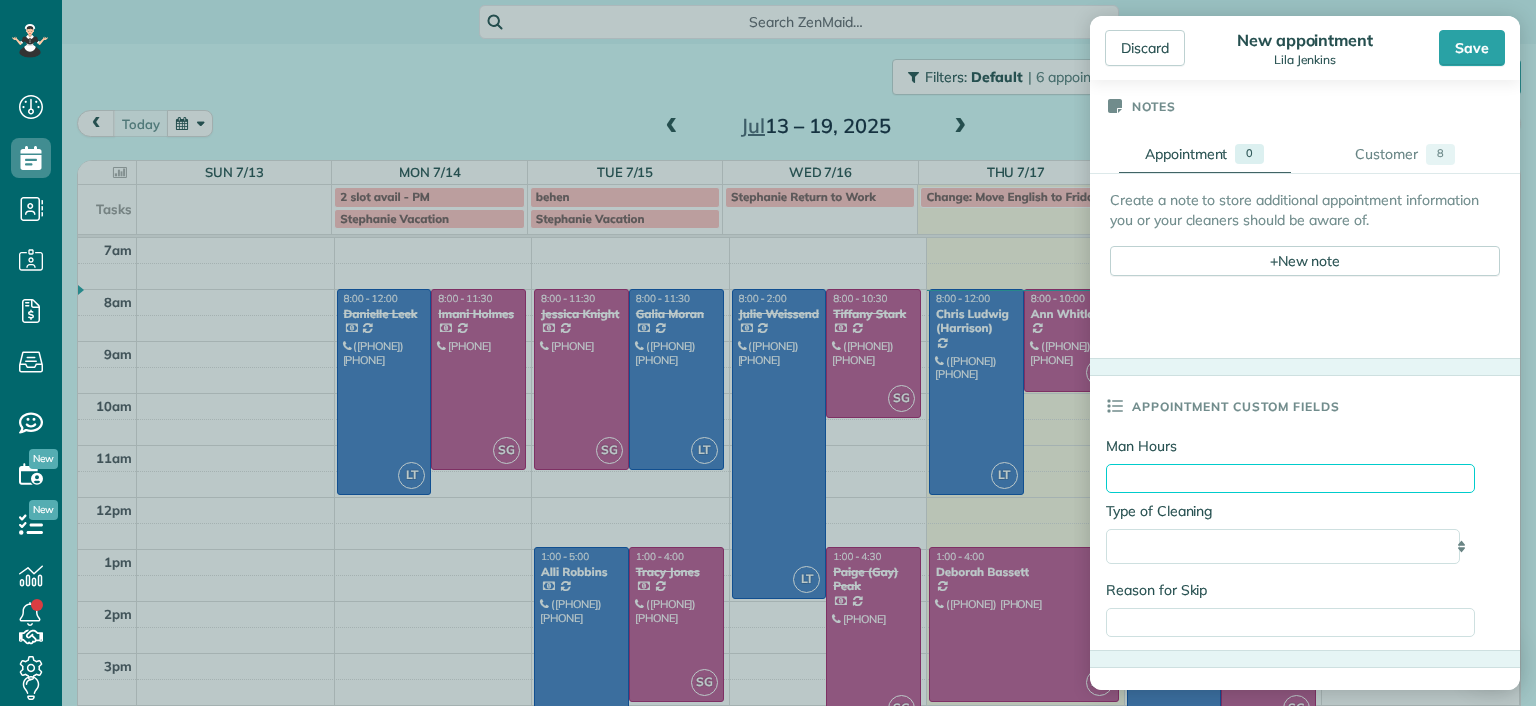 type on "*******" 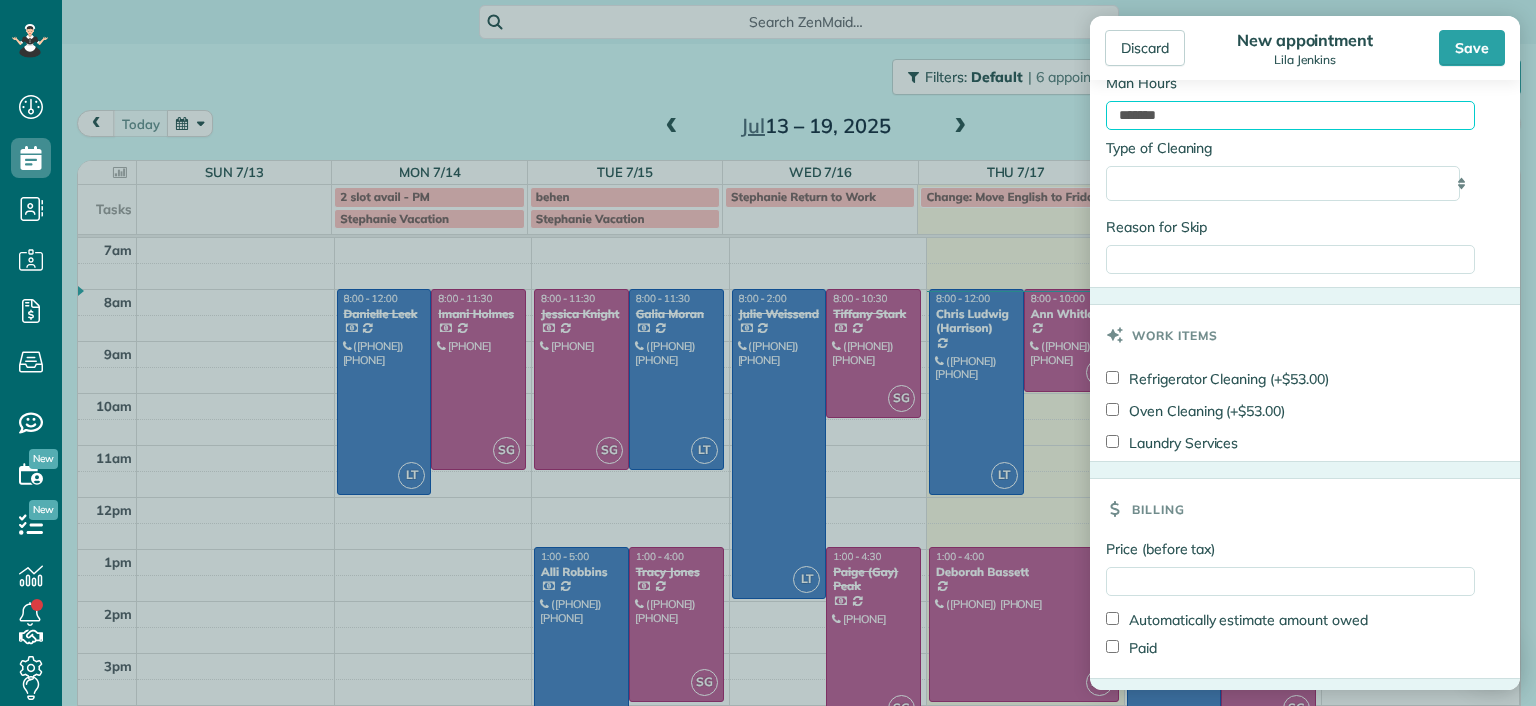 scroll, scrollTop: 1123, scrollLeft: 0, axis: vertical 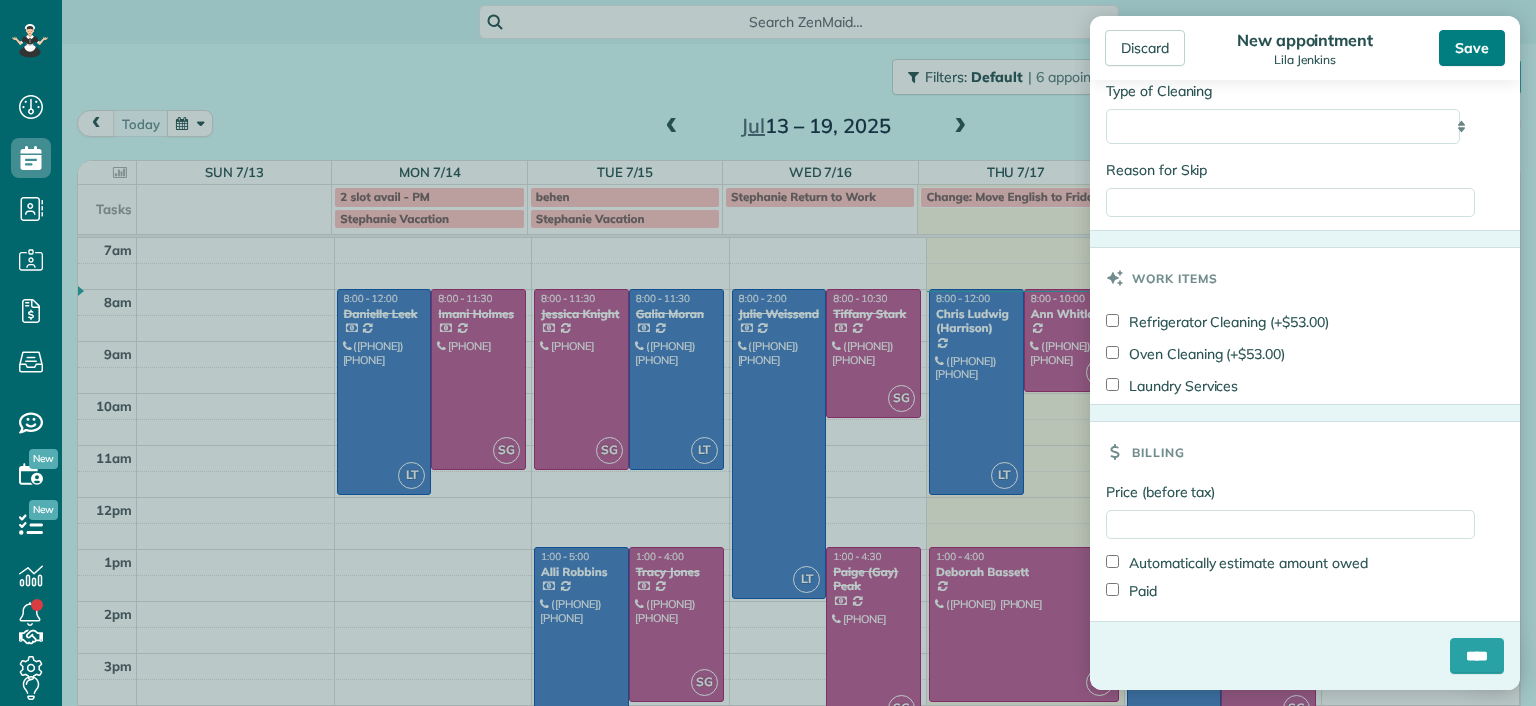 click on "Save" at bounding box center [1472, 48] 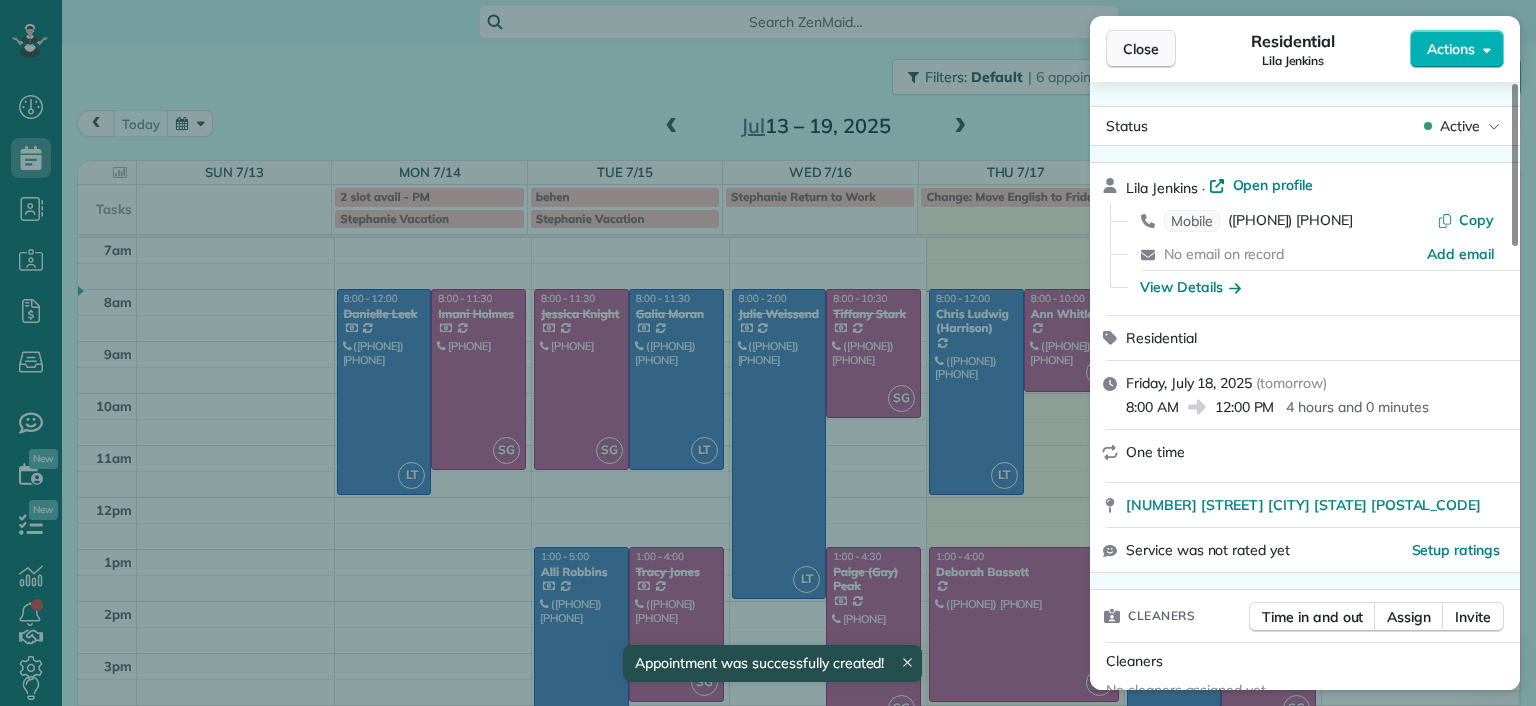 click on "Close" at bounding box center (1141, 49) 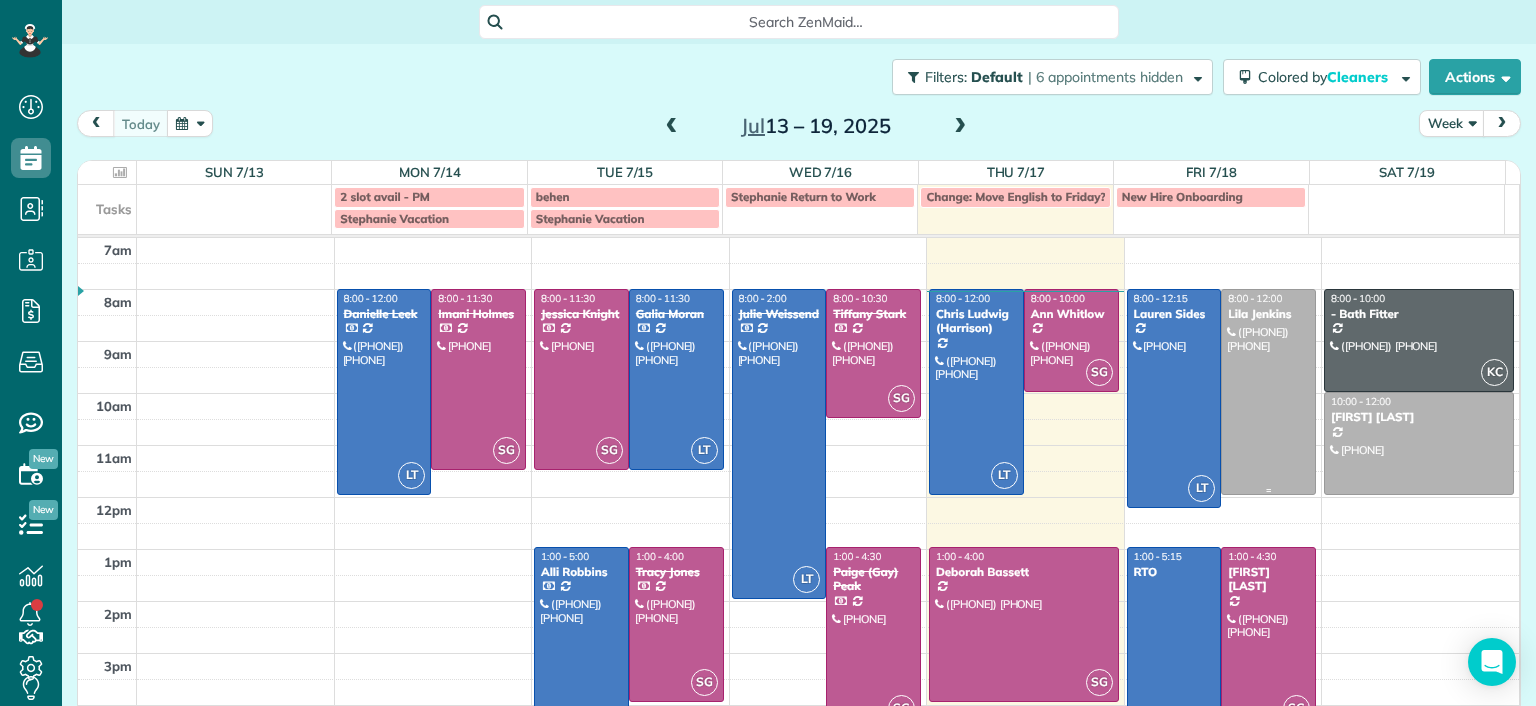 click at bounding box center (1268, 392) 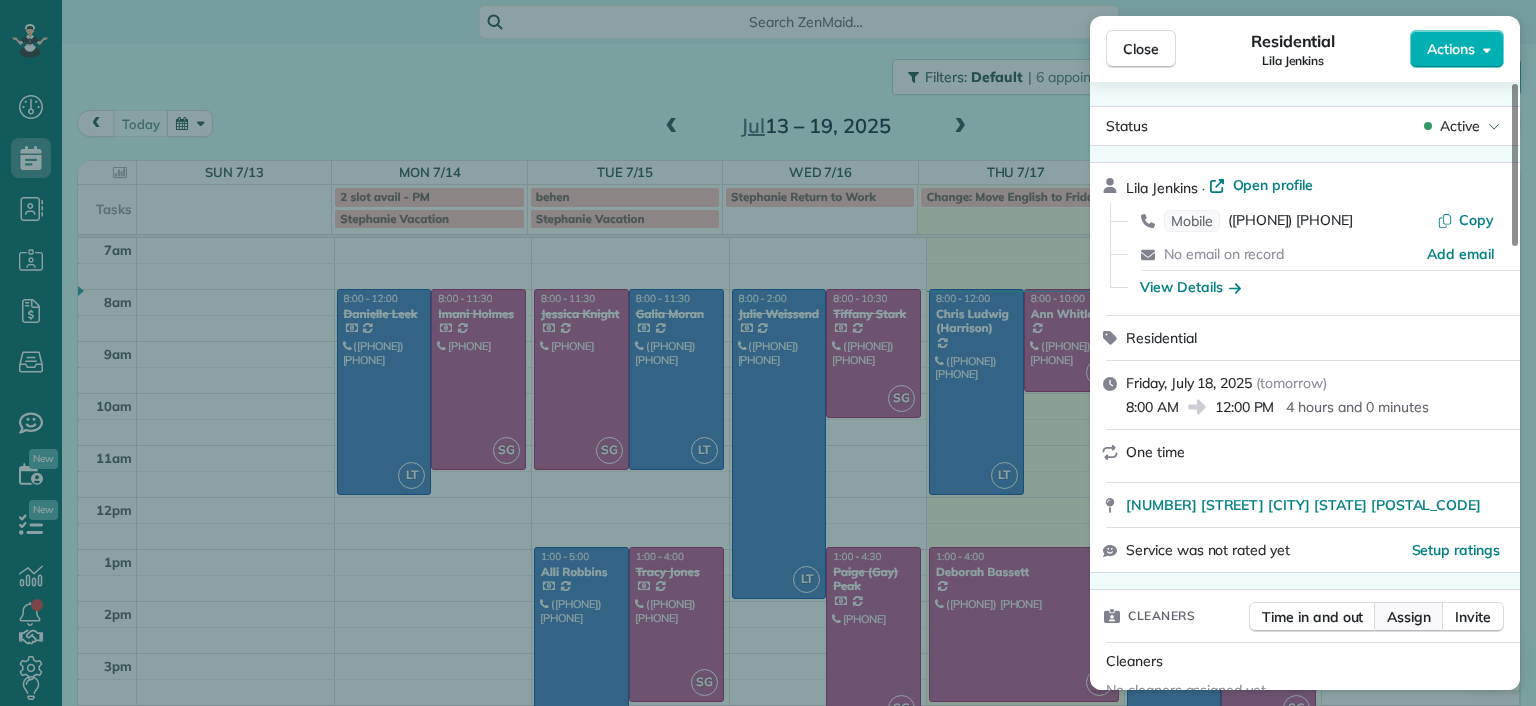 click on "Assign" at bounding box center [1409, 617] 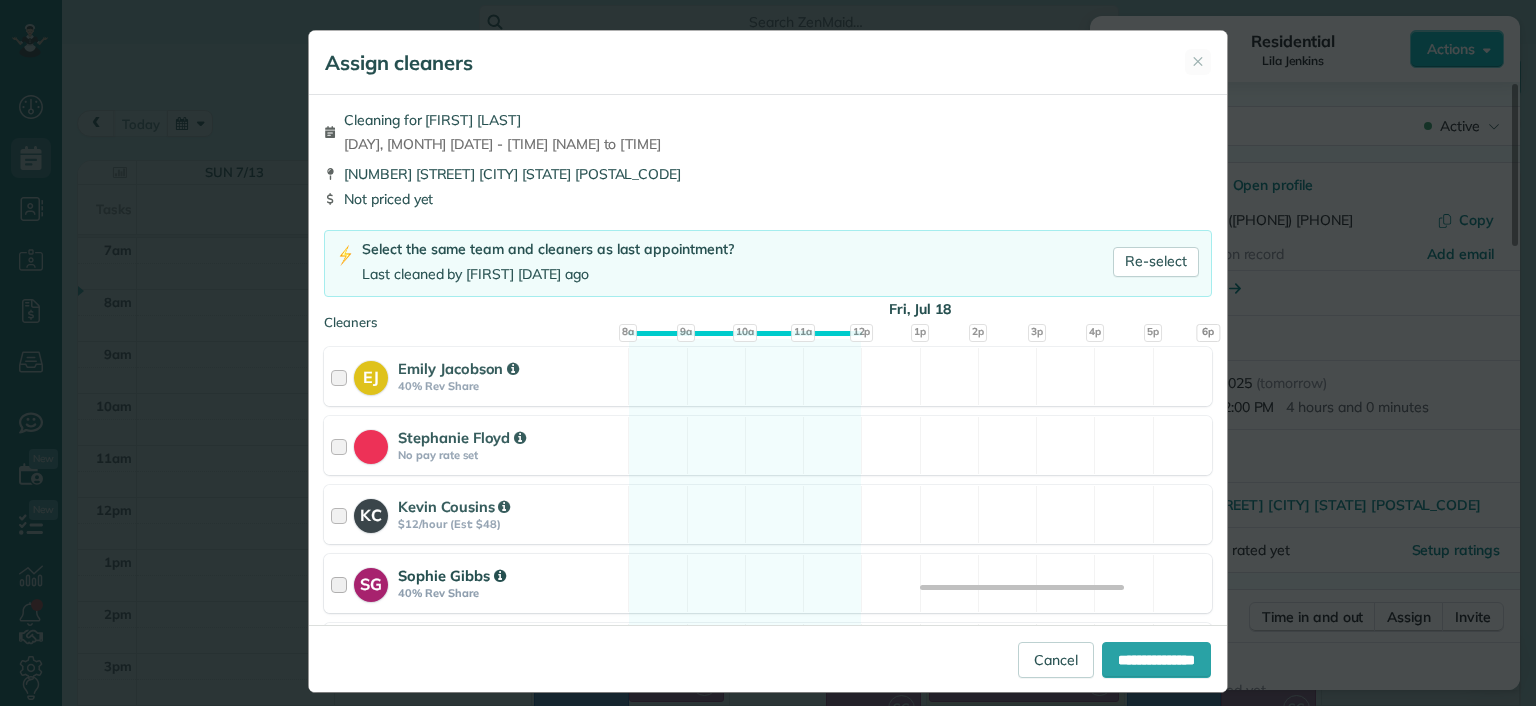 click on "SG
[FIRST] [LAST]
[PERCENTAGE] Rev Share
Available" at bounding box center [768, 583] 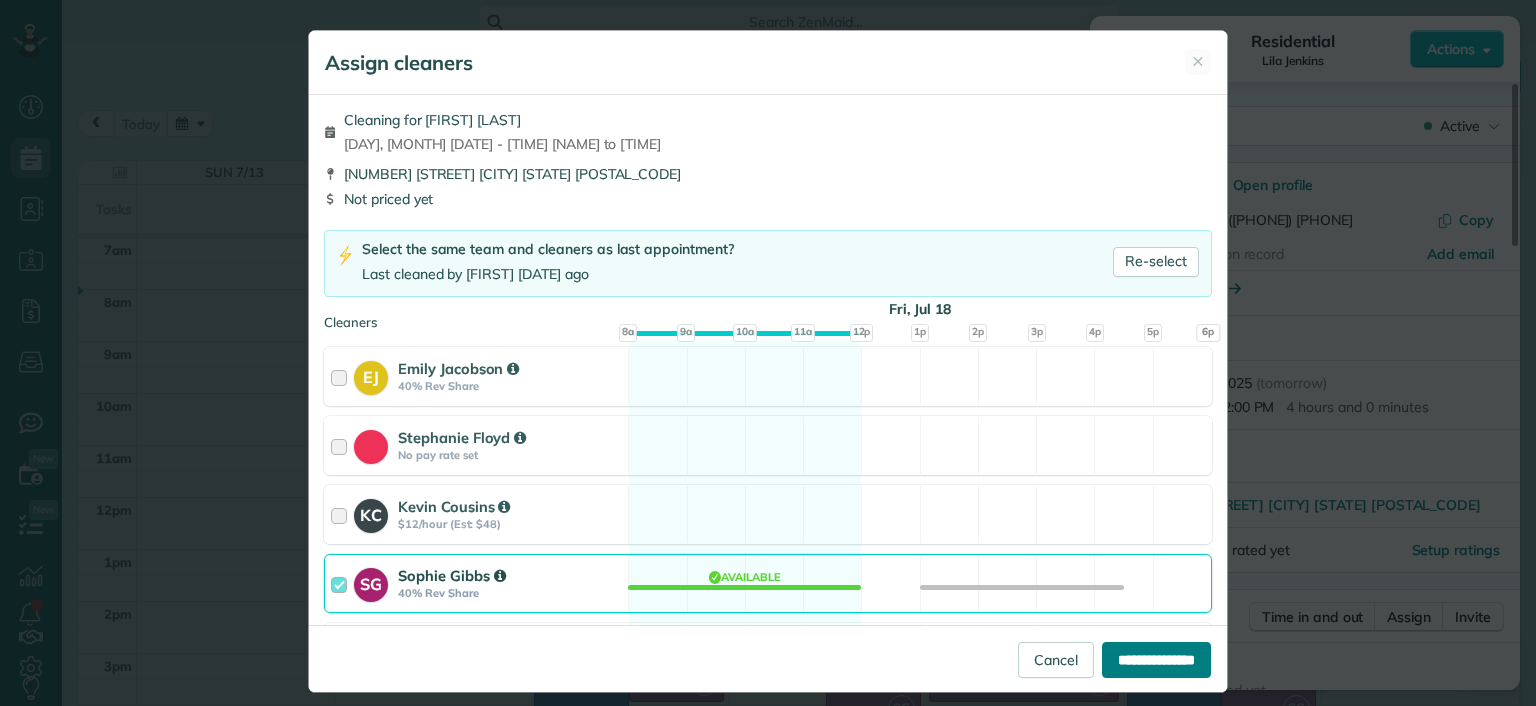 click on "**********" at bounding box center [1156, 660] 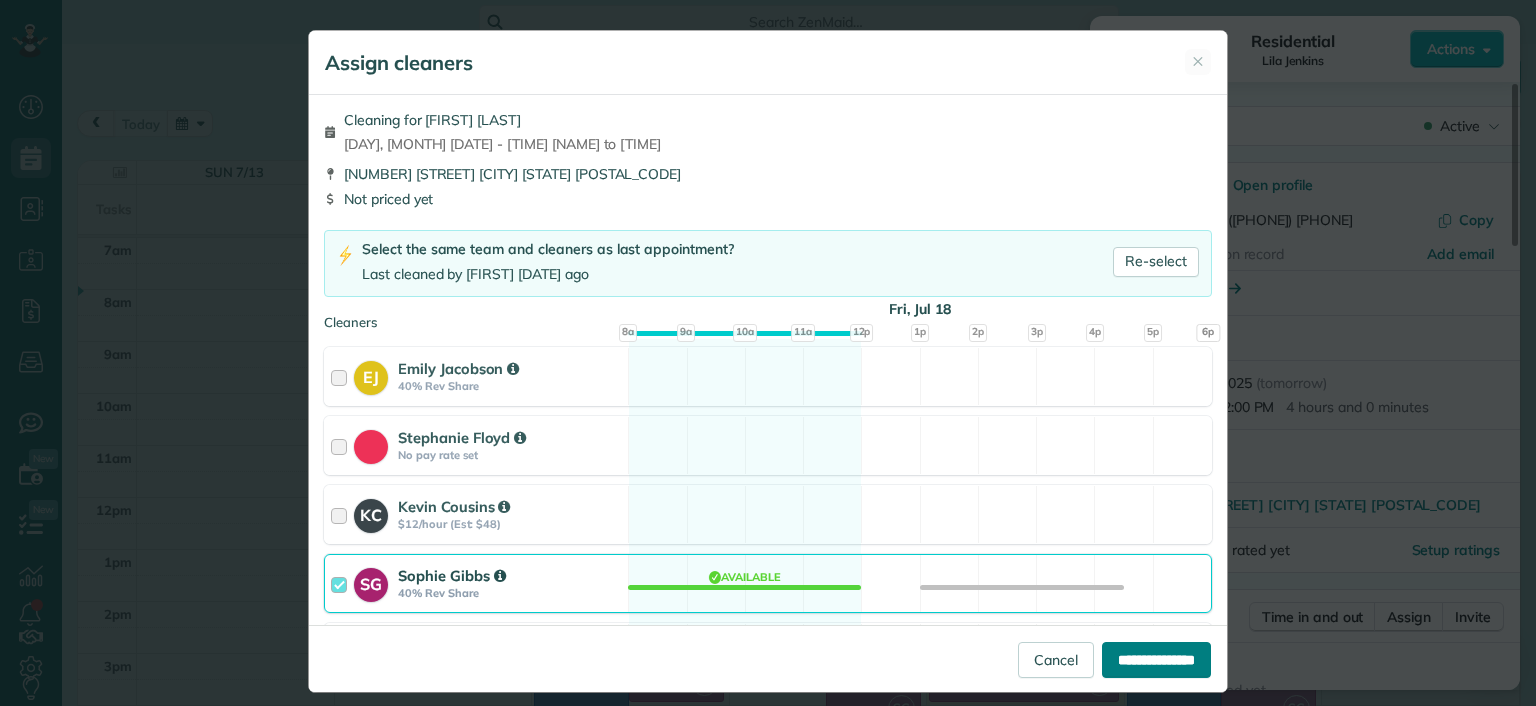 type on "**********" 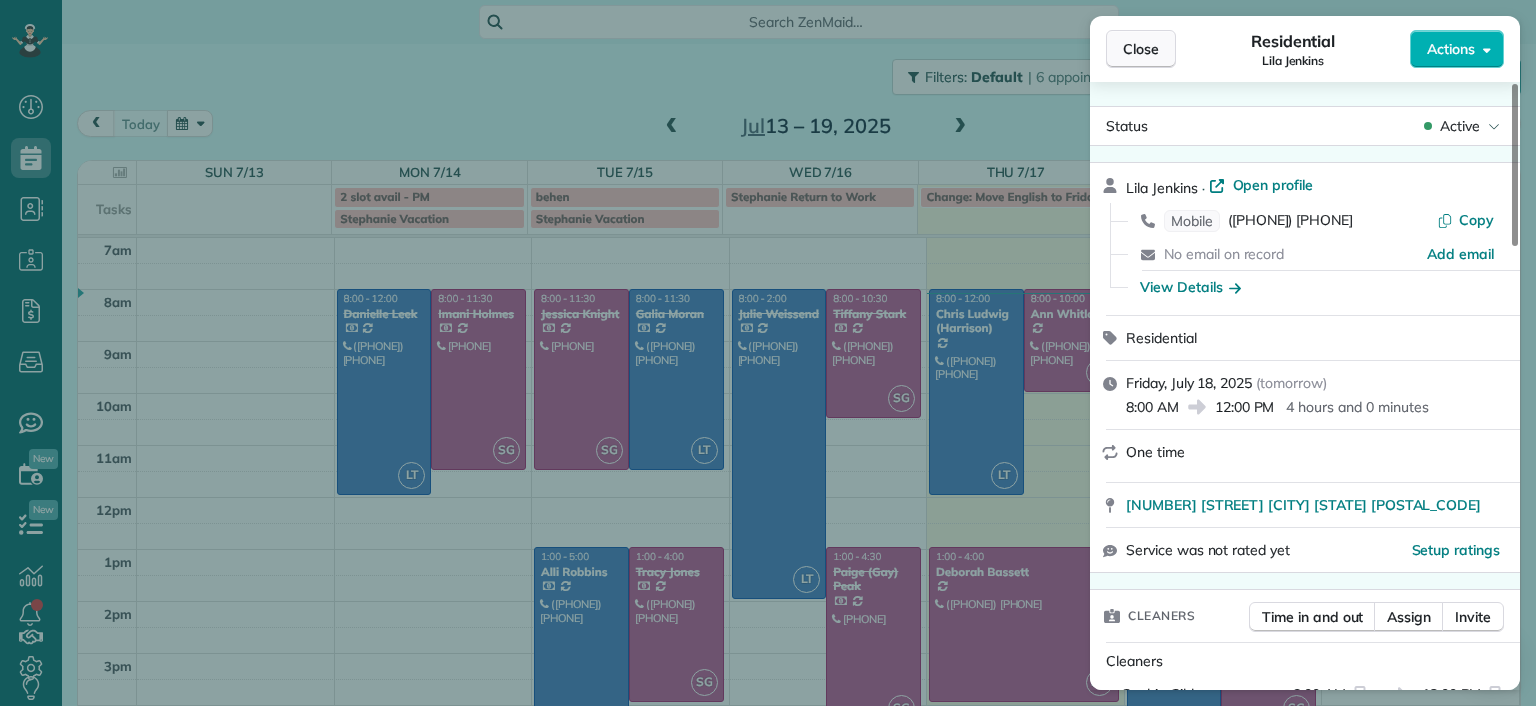 click on "Close" at bounding box center [1141, 49] 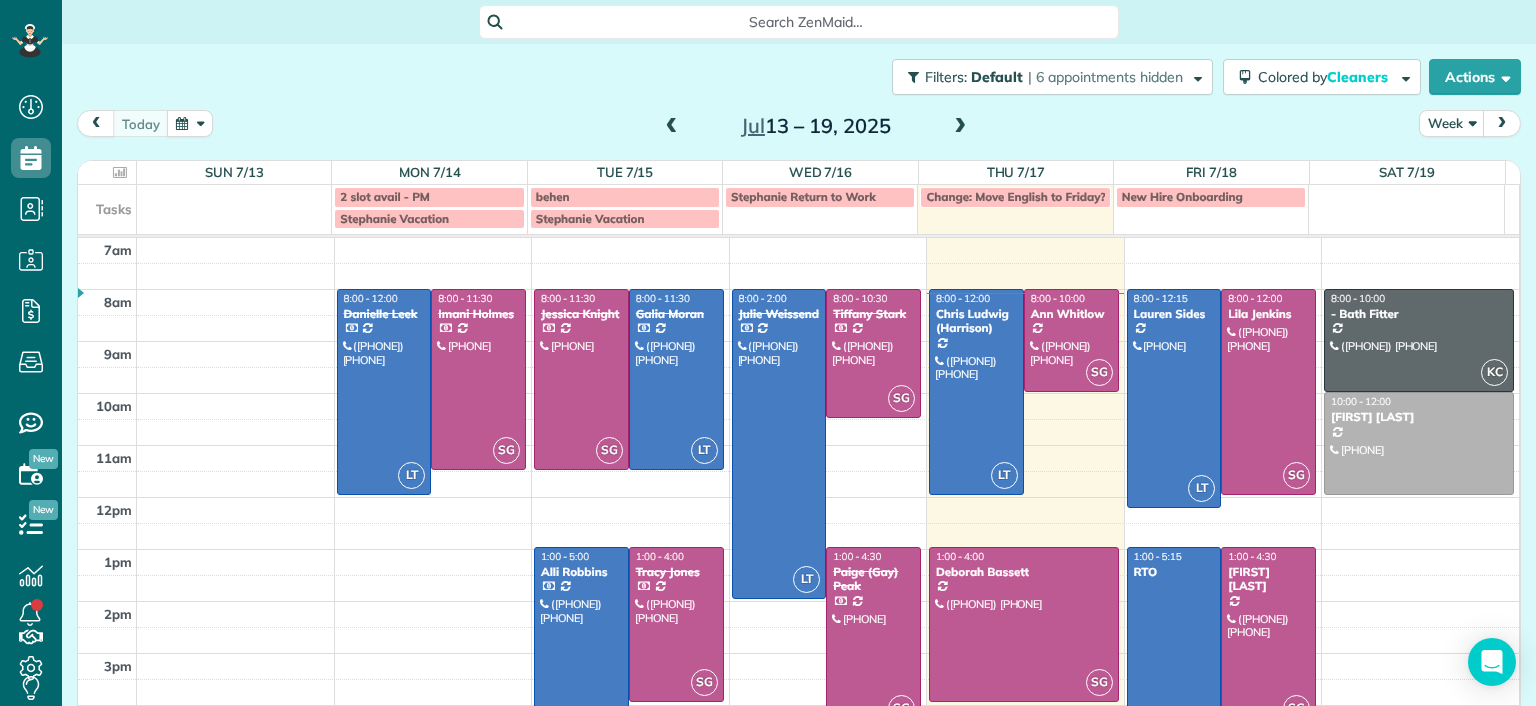 drag, startPoint x: 1238, startPoint y: 660, endPoint x: 1252, endPoint y: 671, distance: 17.804493 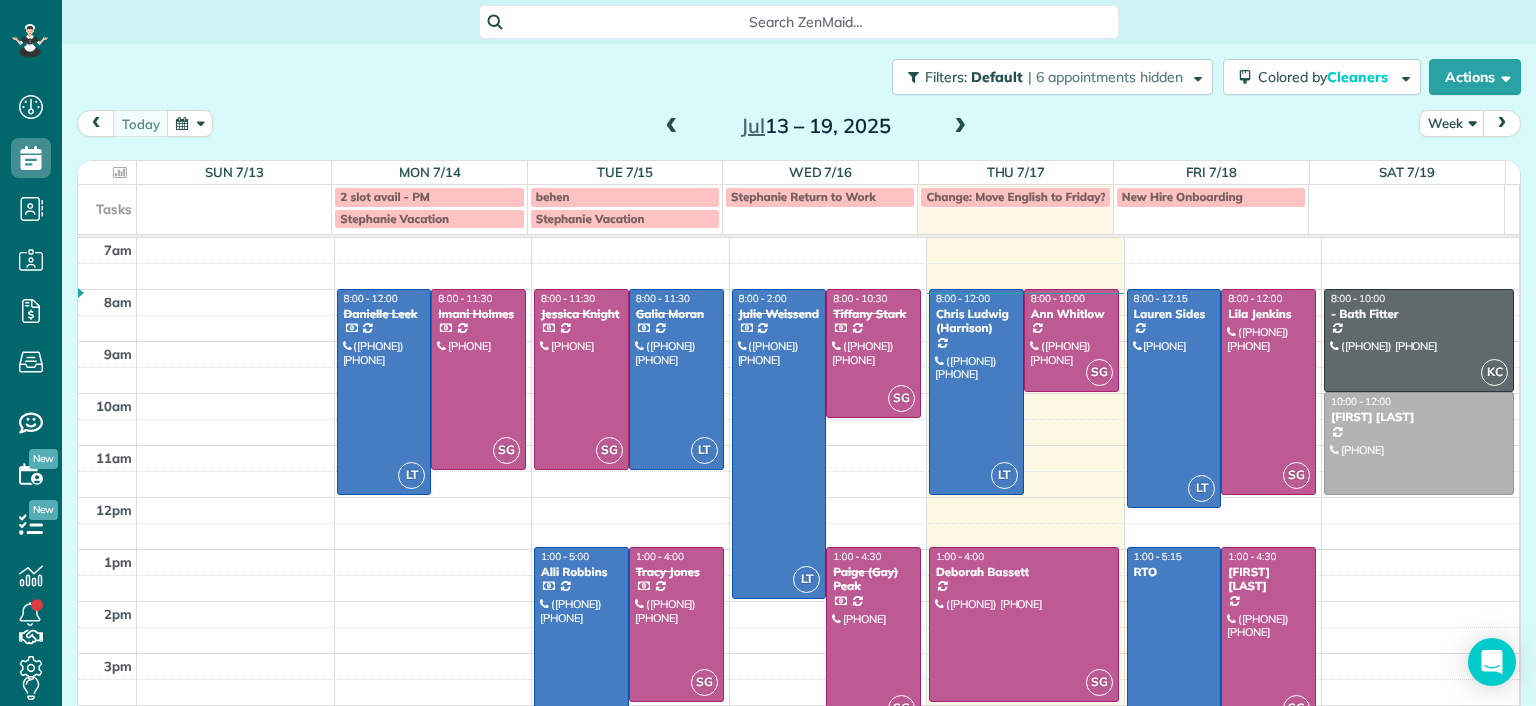 click at bounding box center [1268, 637] 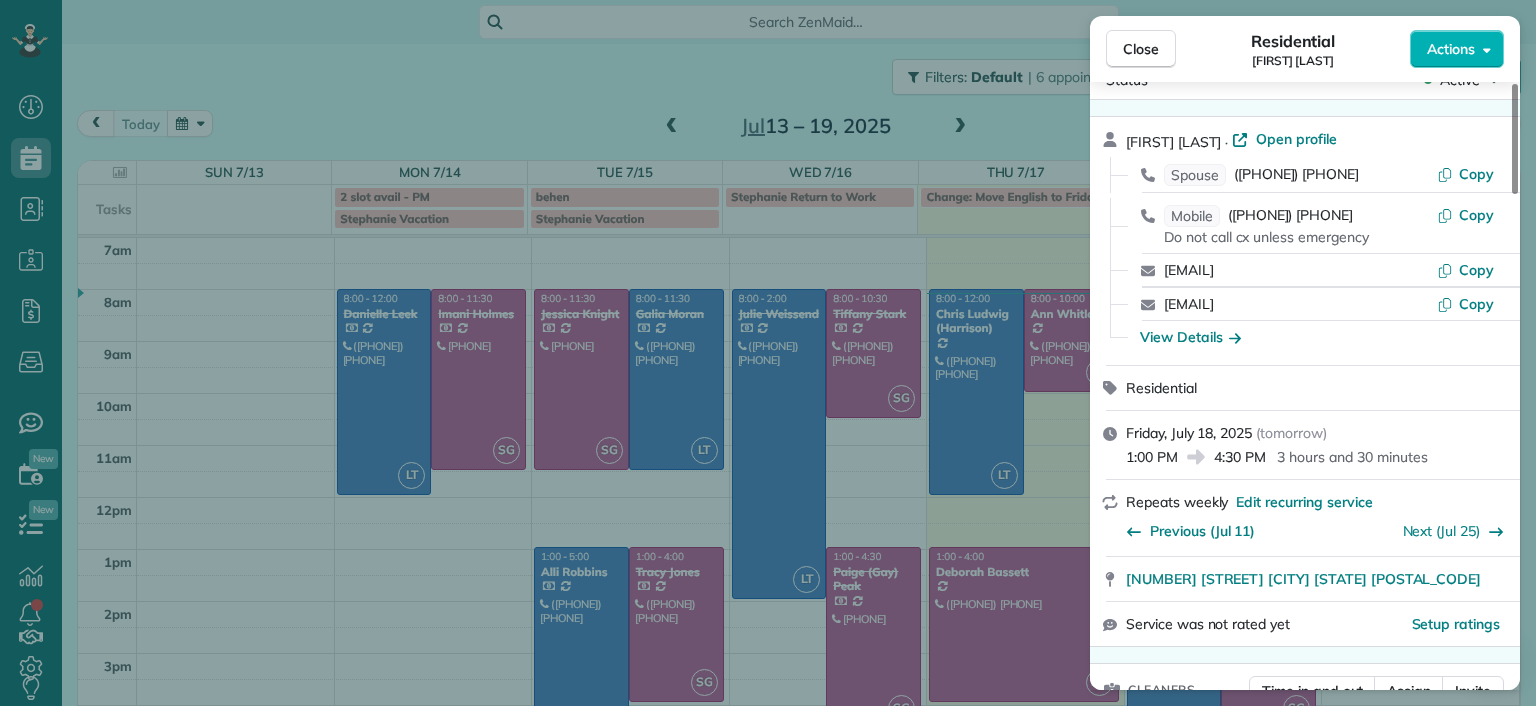 scroll, scrollTop: 0, scrollLeft: 0, axis: both 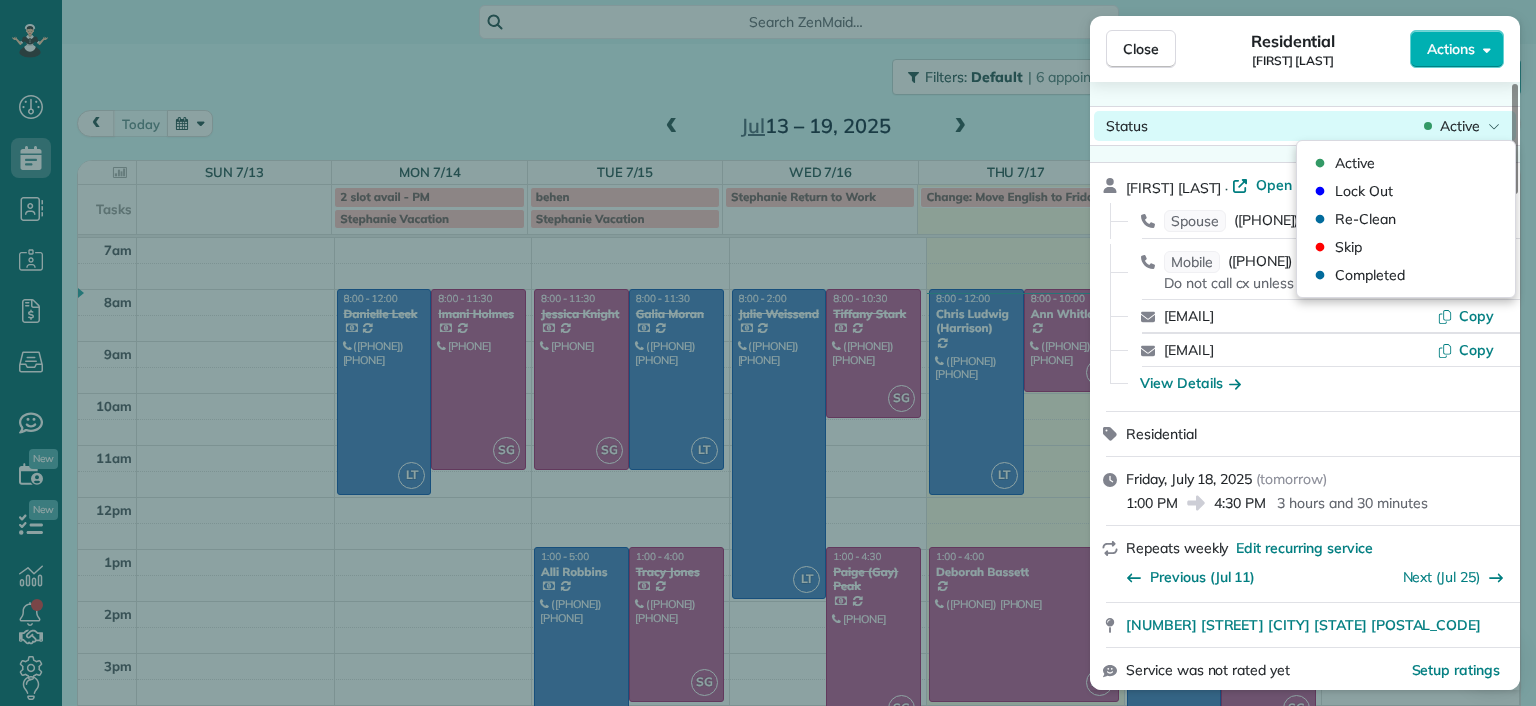 click on "Active" at bounding box center (1462, 126) 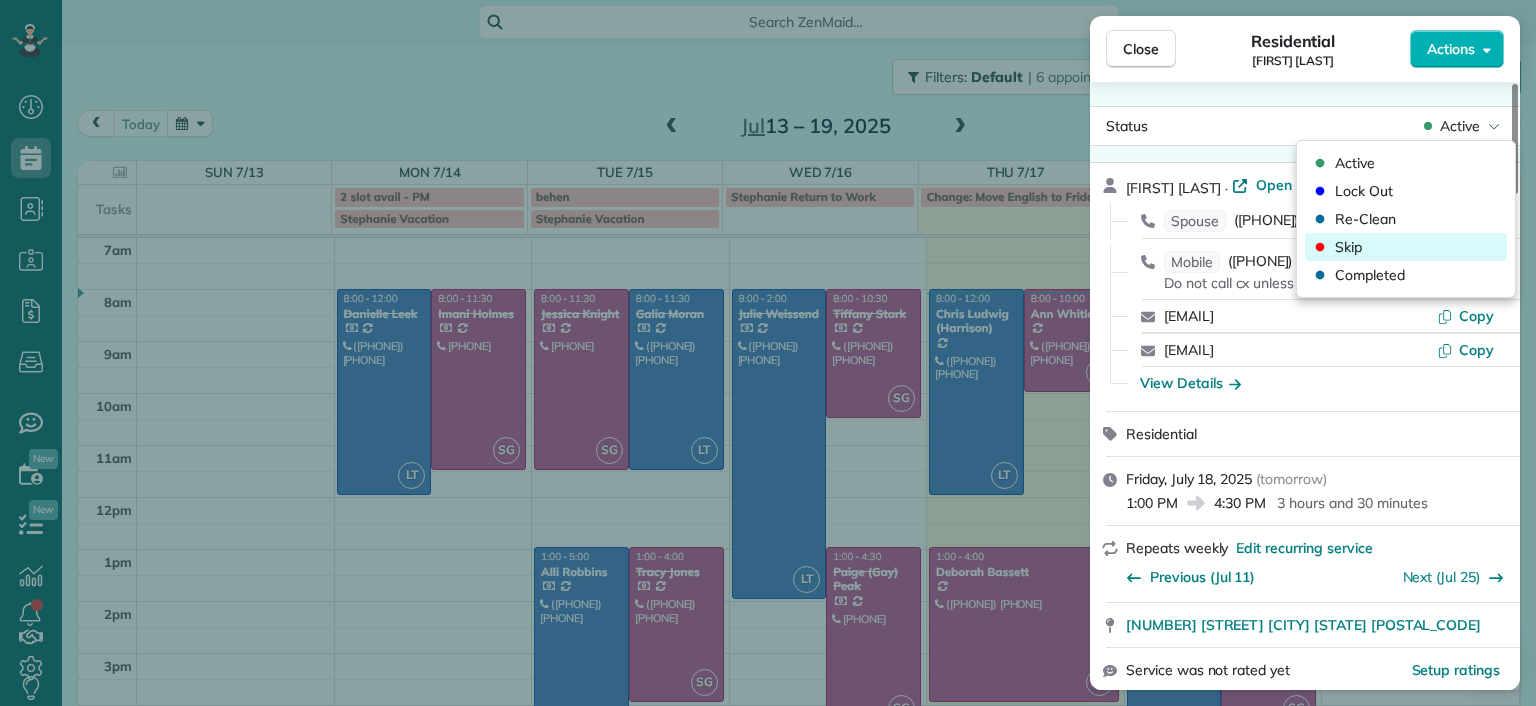 click on "Skip" at bounding box center [1348, 247] 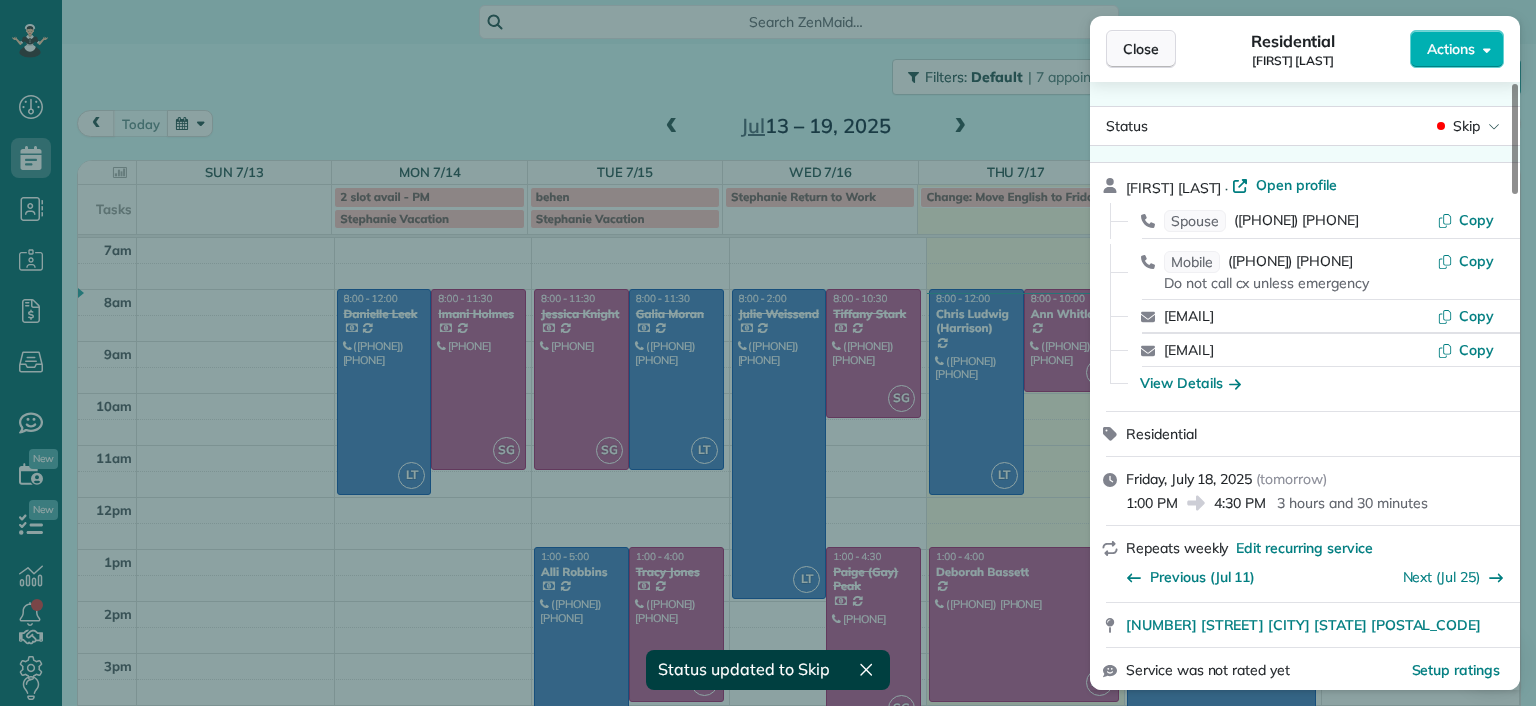 click on "Close" at bounding box center [1141, 49] 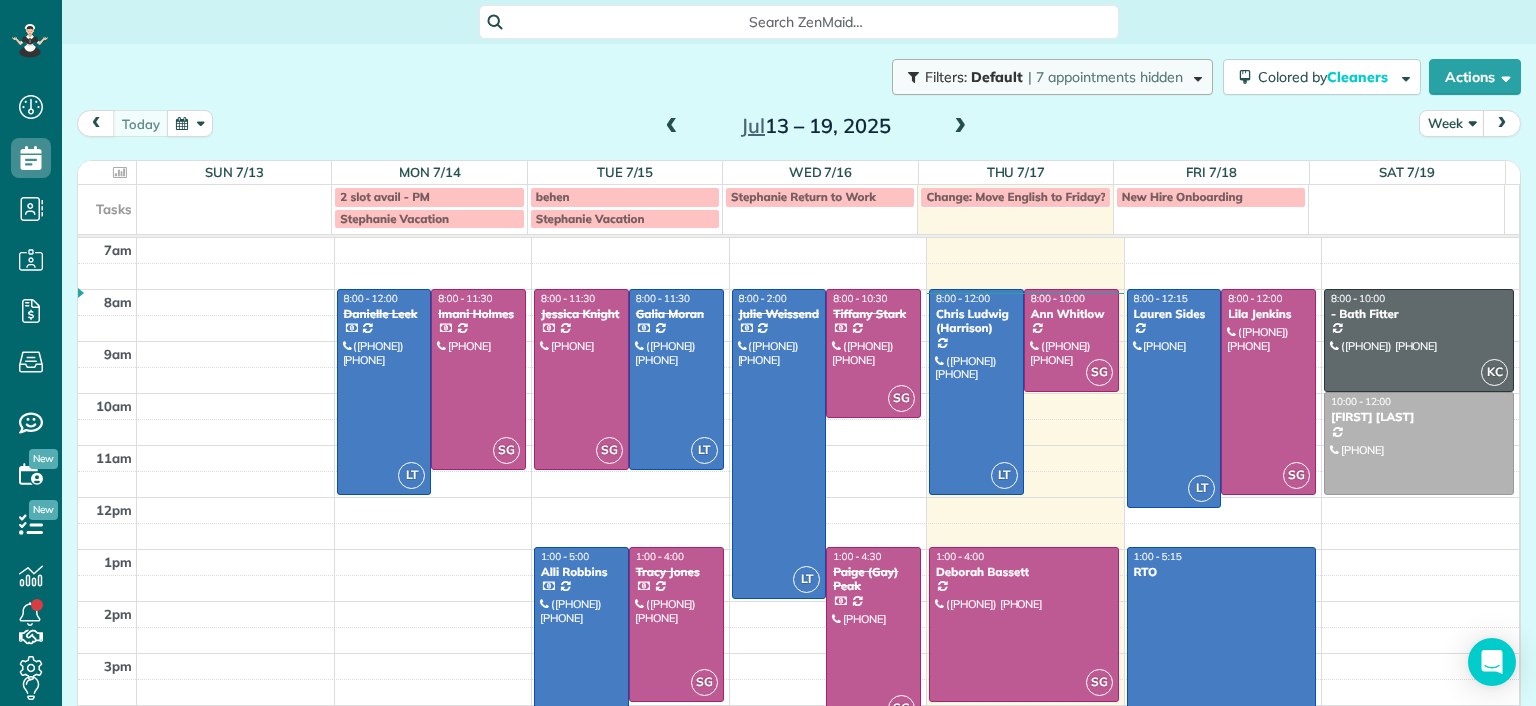 click on "Filters:   Default
|  7 appointments hidden" at bounding box center (1052, 77) 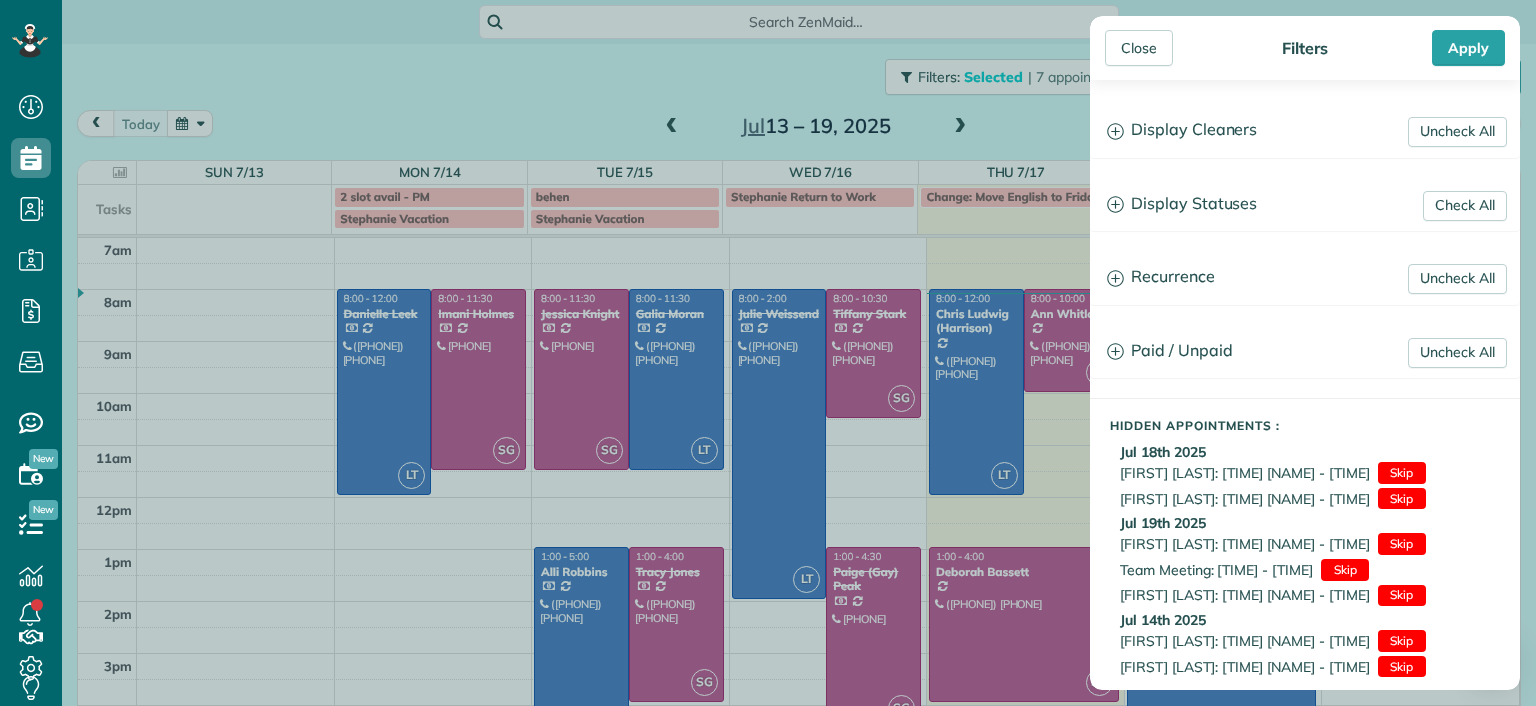 click on "Skip" at bounding box center (1402, 473) 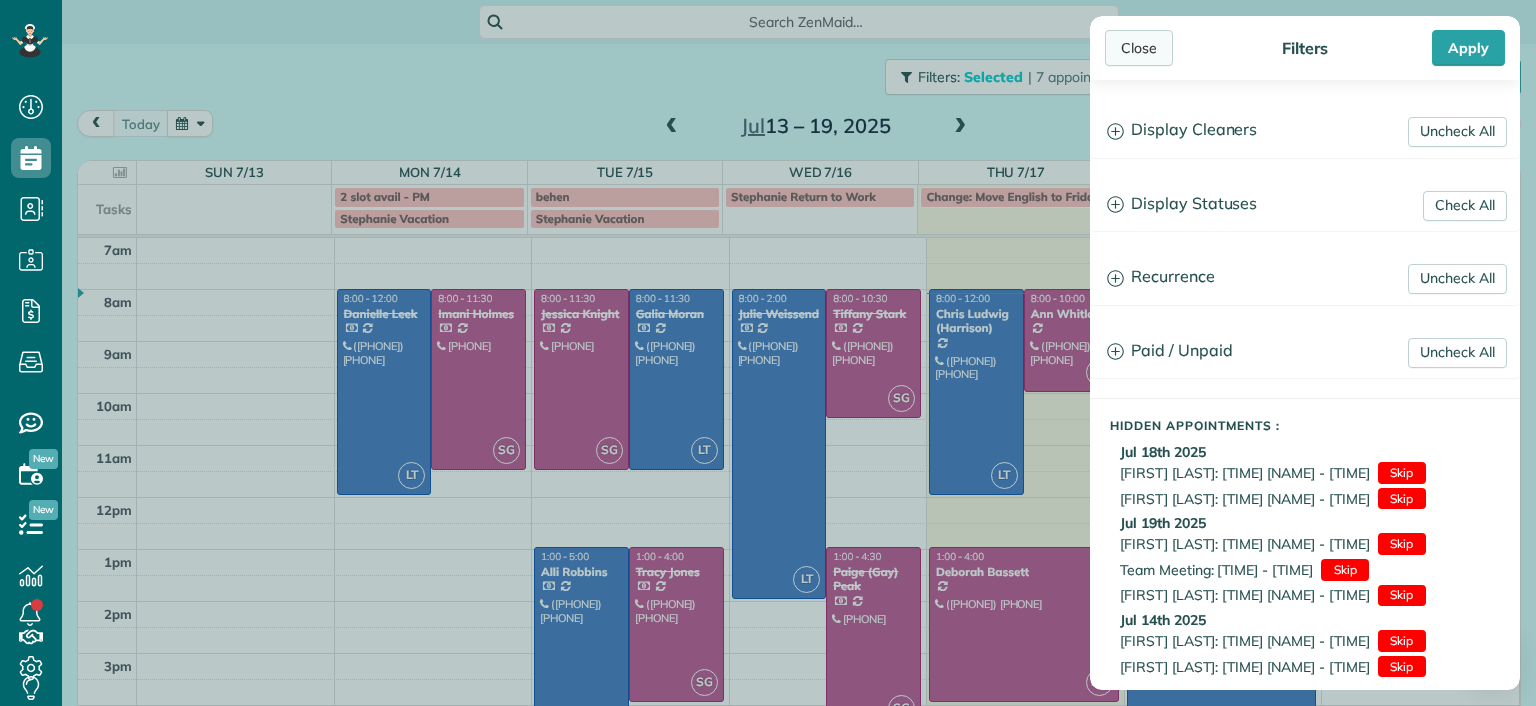 click on "Close" at bounding box center [1139, 48] 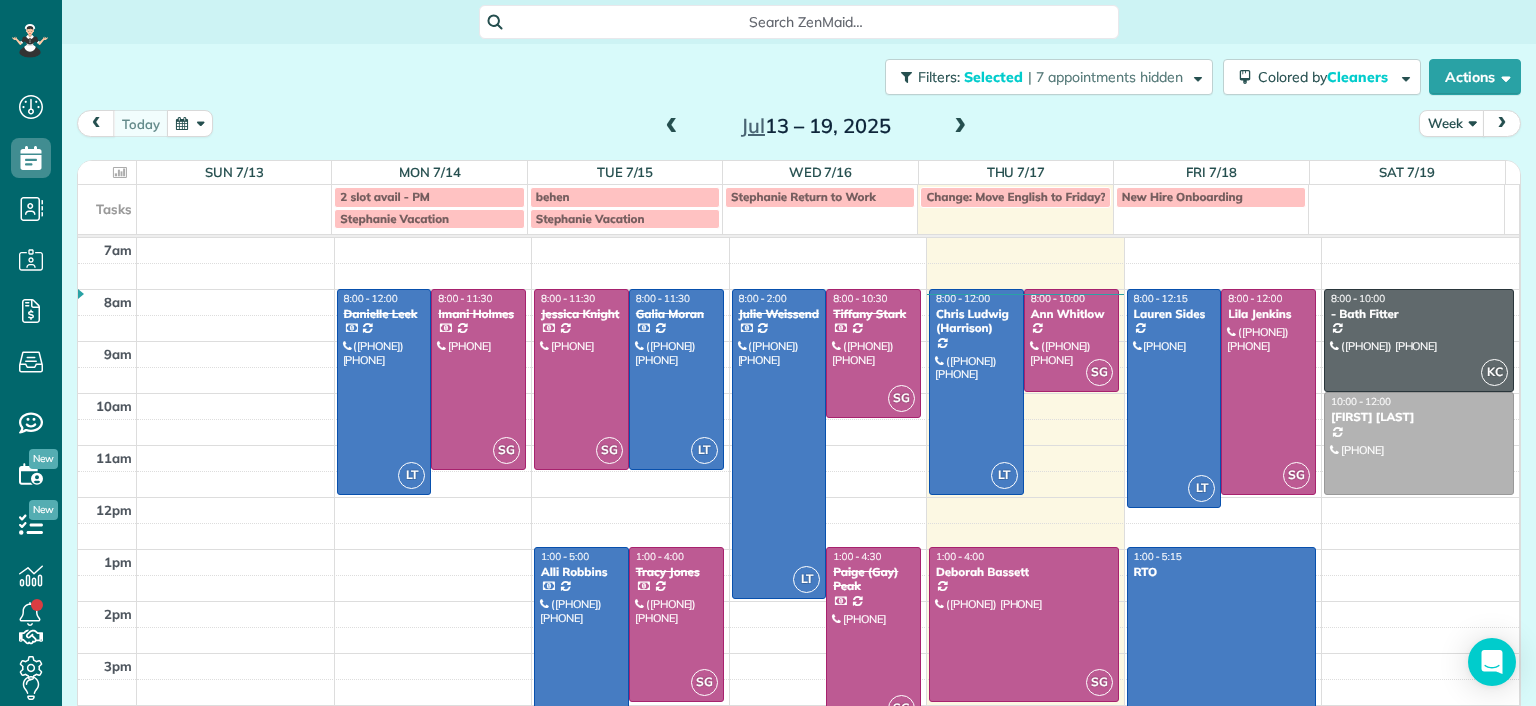 click at bounding box center (960, 127) 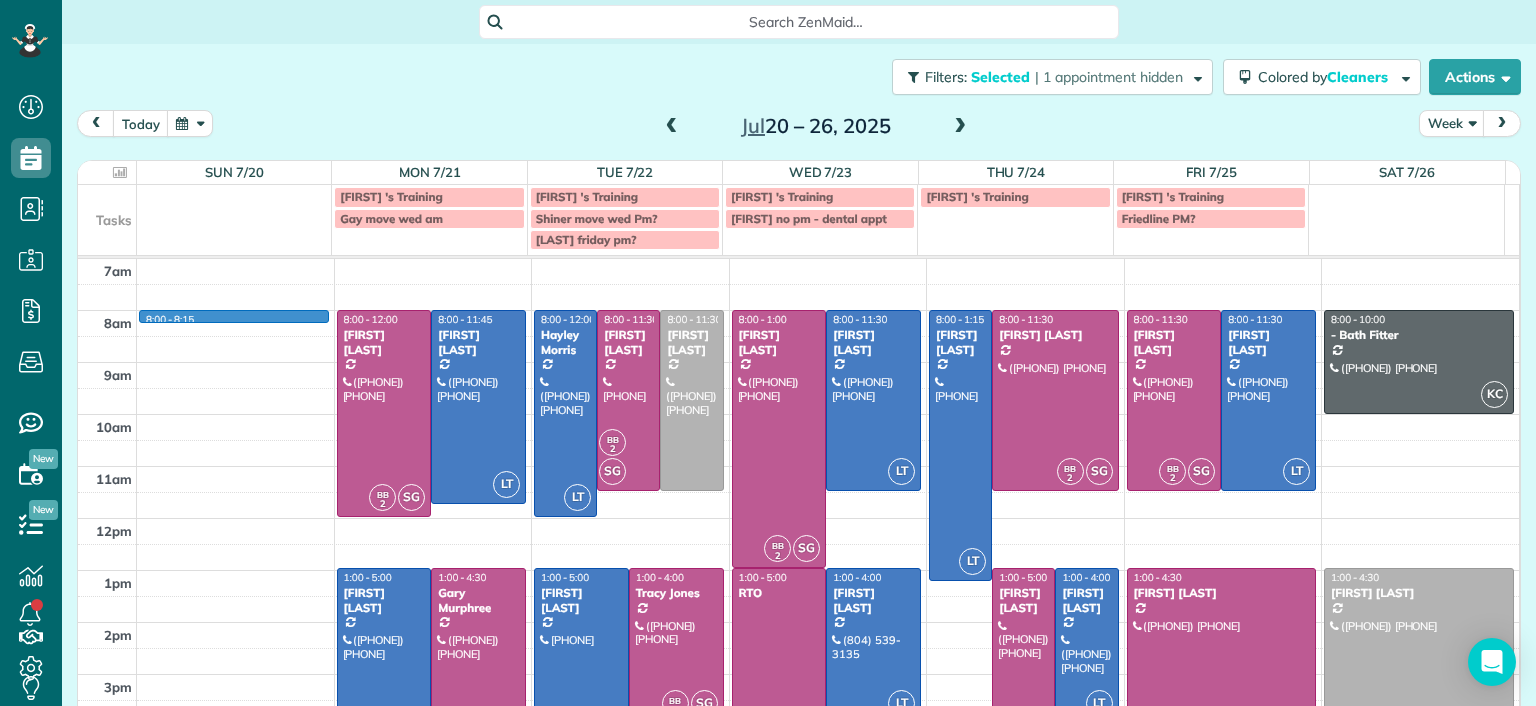 click on "7am 8am 9am 10am 11am 12pm 1pm 2pm 3pm 4pm 5pm 8:00 - 8:15 BB 2 SG 8:00 - 12:00 [FIRST] [LAST] ([PHONE]) [NUMBER] [STREET] [CITY], [STATE] [POSTAL_CODE] LT 8:00 - 11:45 [FIRST] [LAST] ([PHONE]) [NUMBER] [STREET] [CITY], [STATE] [POSTAL_CODE] LT 1:00 - 5:00 [FIRST] [LAST] ([PHONE]) [NUMBER] [STREET] [CITY], [STATE] [POSTAL_CODE] BB 2 SG 1:00 - 4:30 [FIRST] [LAST] ([PHONE]) [NUMBER] [STREET] [CITY], [STATE] [POSTAL_CODE] LT 8:00 - 12:00 [FIRST] [LAST] ([PHONE]) [NUMBER] [STREET] [CITY], [STATE] [POSTAL_CODE] BB 2 SG 8:00 - 11:30 [FIRST] [LAST] ([PHONE]) [NUMBER] [STREET] [CITY], [STATE] [POSTAL_CODE] 8:00 - 11:30 [FIRST] [LAST] ([PHONE]) [NUMBER] [STREET] [CITY], [STATE] [POSTAL_CODE] LT 1:00 - 5:00 [FIRST] [LAST] ([PHONE]) [NUMBER] [STREET] [CITY], [STATE] [POSTAL_CODE] BB 2 SG 1:00 - 4:00 [FIRST] [LAST] ([PHONE]) [NUMBER] [STREET] [CITY], [STATE] [POSTAL_CODE] BB 2 SG 1:00 - 4:00 [FIRST] [LAST] ([PHONE]) [NUMBER] [STREET] [CITY], [STATE] [POSTAL_CODE] BB 2 SG 8:00 - 1:00 [FIRST] [LAST] ([PHONE]) [NUMBER] [STREET] [CITY], [STATE] [POSTAL_CODE] LT 8:00 - 11:30 [FIRST] [LAST] ([PHONE]) [NUMBER] [STREET] [CITY], [STATE] [POSTAL_CODE] SG 1:00 - 5:00 [FIRST] [LAST] [TITLE]" at bounding box center [798, 544] 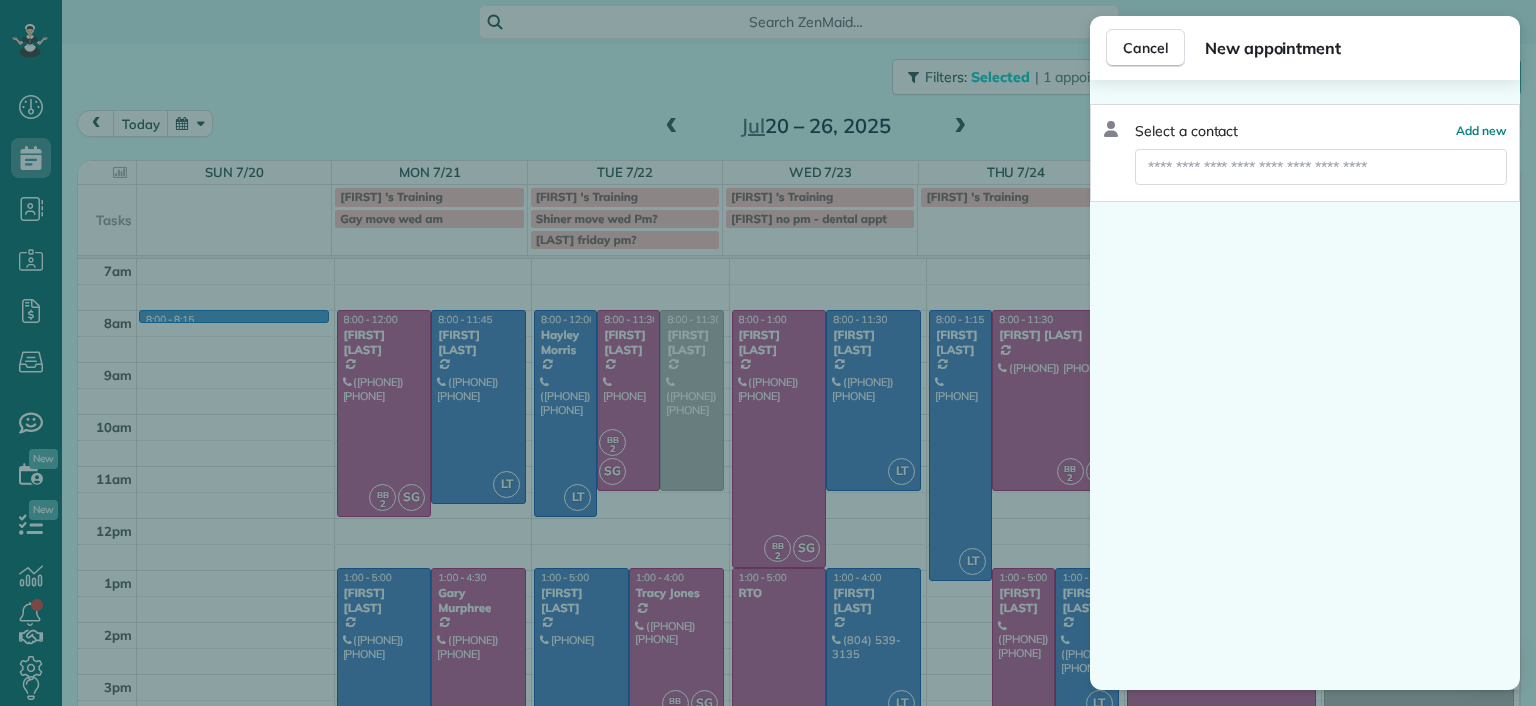 click on "Cancel New appointment Select a contact Add new" at bounding box center (768, 353) 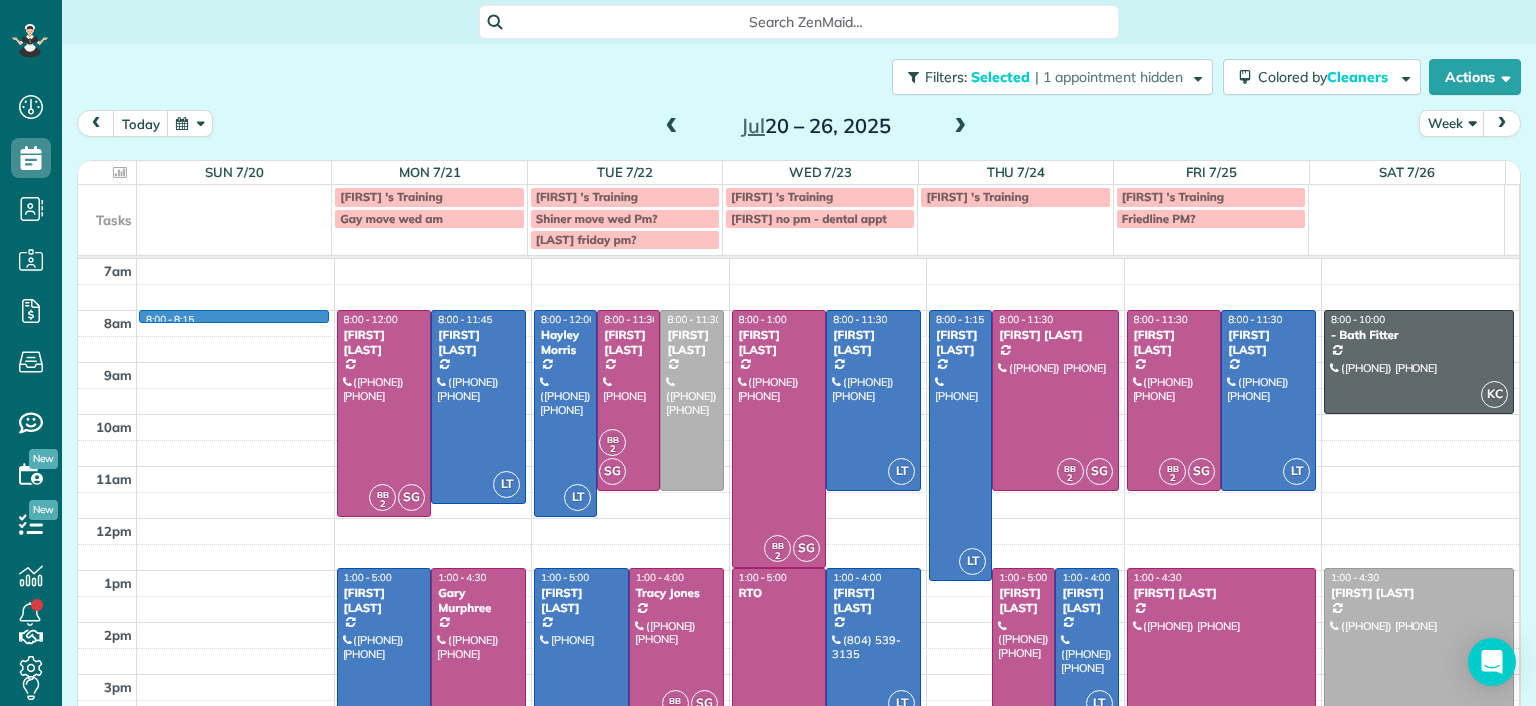 click on "7am 8am 9am 10am 11am 12pm 1pm 2pm 3pm 4pm 5pm 8:00 - 8:15 BB 2 SG 8:00 - 12:00 [FIRST] [LAST] ([PHONE]) [NUMBER] [STREET] [CITY], [STATE] [POSTAL_CODE] LT 8:00 - 11:45 [FIRST] [LAST] ([PHONE]) [NUMBER] [STREET] [CITY], [STATE] [POSTAL_CODE] LT 1:00 - 5:00 [FIRST] [LAST] ([PHONE]) [NUMBER] [STREET] [CITY], [STATE] [POSTAL_CODE] BB 2 SG 1:00 - 4:30 [FIRST] [LAST] ([PHONE]) [NUMBER] [STREET] [CITY], [STATE] [POSTAL_CODE] LT 8:00 - 12:00 [FIRST] [LAST] ([PHONE]) [NUMBER] [STREET] [CITY], [STATE] [POSTAL_CODE] BB 2 SG 8:00 - 11:30 [FIRST] [LAST] ([PHONE]) [NUMBER] [STREET] [CITY], [STATE] [POSTAL_CODE] 8:00 - 11:30 [FIRST] [LAST] ([PHONE]) [NUMBER] [STREET] [CITY], [STATE] [POSTAL_CODE] LT 1:00 - 5:00 [FIRST] [LAST] ([PHONE]) [NUMBER] [STREET] [CITY], [STATE] [POSTAL_CODE] BB 2 SG 1:00 - 4:00 [FIRST] [LAST] ([PHONE]) [NUMBER] [STREET] [CITY], [STATE] [POSTAL_CODE] BB 2 SG 1:00 - 4:00 [FIRST] [LAST] ([PHONE]) [NUMBER] [STREET] [CITY], [STATE] [POSTAL_CODE] BB 2 SG 8:00 - 1:00 [FIRST] [LAST] ([PHONE]) [NUMBER] [STREET] [CITY], [STATE] [POSTAL_CODE] LT 8:00 - 11:30 [FIRST] [LAST] ([PHONE]) [NUMBER] [STREET] [CITY], [STATE] [POSTAL_CODE] SG 1:00 - 5:00 [FIRST] [LAST] [TITLE]" at bounding box center [798, 544] 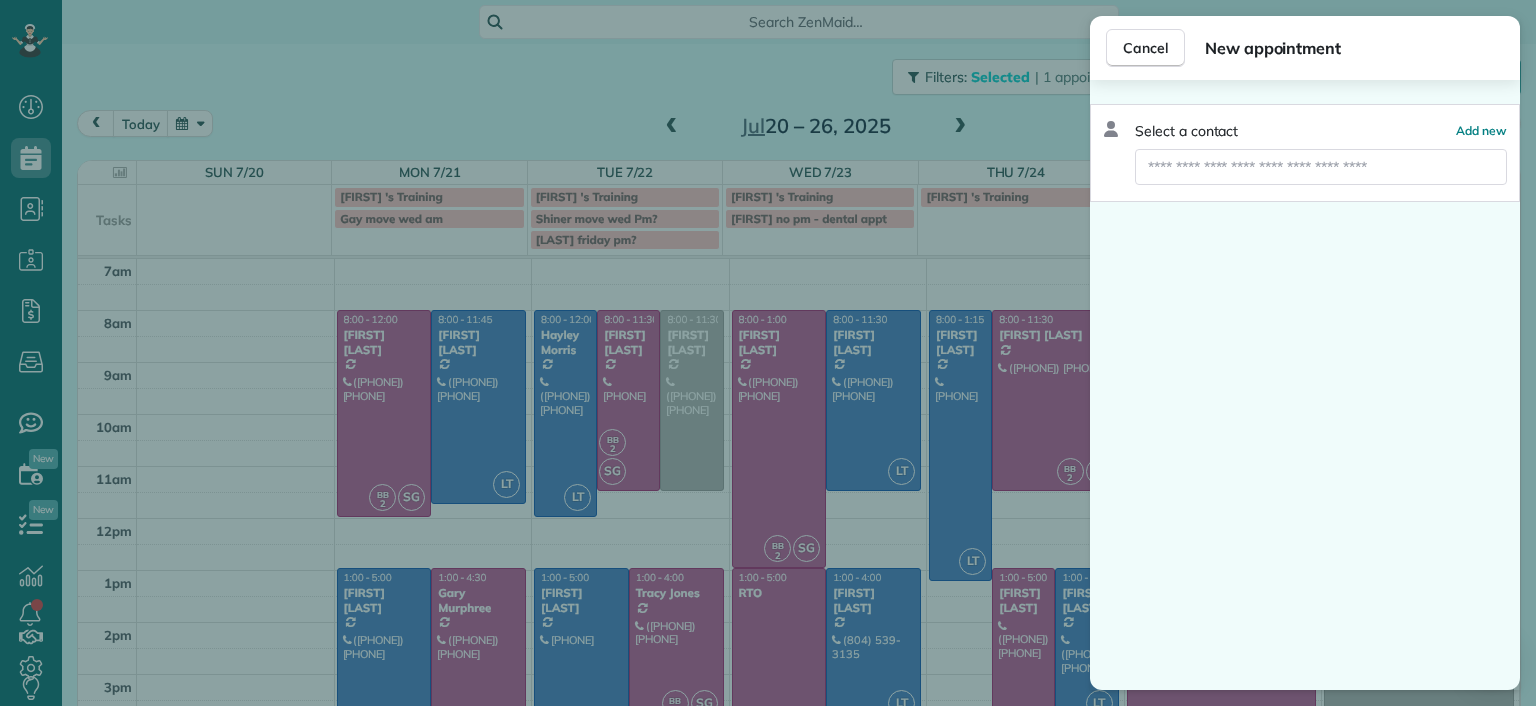 click on "Cancel New appointment Select a contact Add new" at bounding box center [768, 353] 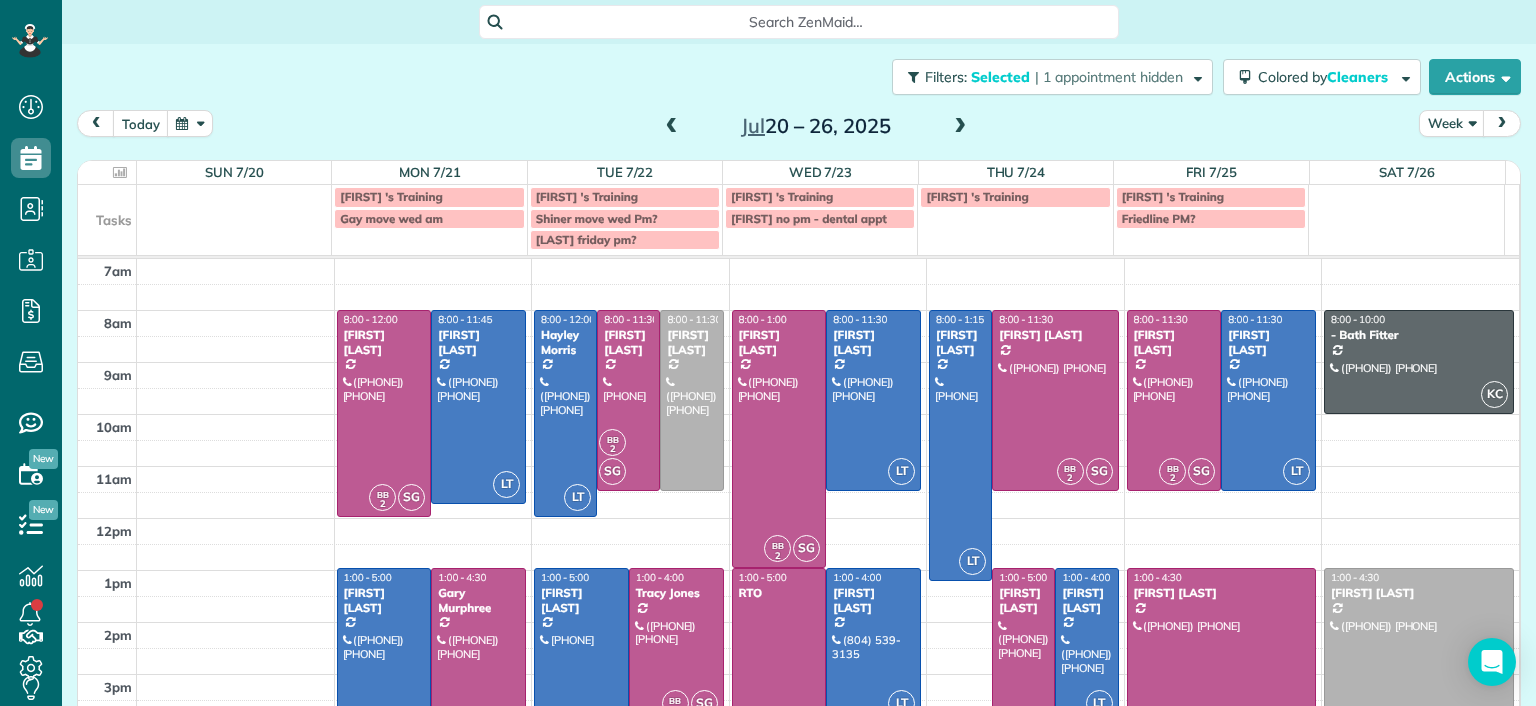 click on "[TIME] [TIME] [TIME] [TIME] [TIME] [TIME] [TIME] [TIME] [TIME] [TIME] [TIME] [FIRST] [LAST] ([PHONE]) [NUMBER] [STREET] [CITY], [STATE] [POSTAL_CODE] LT [TIME] - [TIME] [FIRST] [LAST] ([PHONE]) [NUMBER] [STREET] [CITY], [STATE] [POSTAL_CODE] LT [TIME] - [TIME] [FIRST] [LAST] ([PHONE]) [NUMBER] [STREET] [CITY], [STATE] [POSTAL_CODE] BB [NUMBER] SG [TIME] - [TIME] [FIRST] [LAST] ([PHONE]) [NUMBER] [STREET] [CITY], [STATE] [POSTAL_CODE] LT [TIME] - [TIME] [FIRST] [LAST] ([PHONE]) [NUMBER] [STREET] [CITY], [STATE] [POSTAL_CODE] BB [NUMBER] SG [TIME] - [TIME] [FIRST] [LAST] ([PHONE]) [NUMBER] [STREET] [CITY], [STATE] [POSTAL_CODE] LT [TIME] - [TIME] [FIRST] [LAST] ([PHONE]) [NUMBER] [STREET] [CITY], [STATE] [POSTAL_CODE] BB [NUMBER] SG [TIME] - [TIME] [FIRST] [LAST] ([PHONE]) [NUMBER] [STREET] [CITY], [STATE] [POSTAL_CODE] LT [TIME] - [TIME] [FIRST] [LAST] ([PHONE]) [NUMBER] [STREET] [CITY], [STATE] [POSTAL_CODE] SG [TIME] - [TIME]" at bounding box center (798, 544) 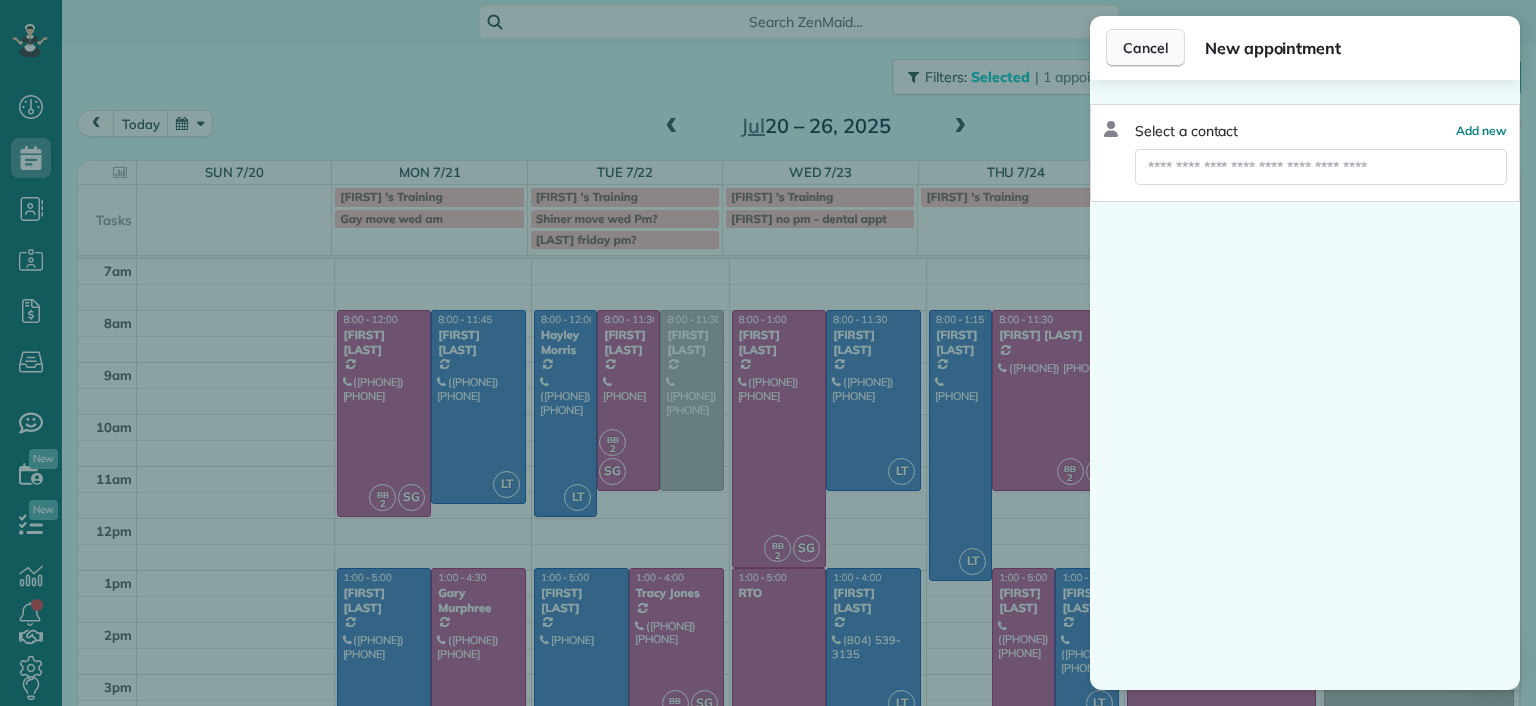click on "Cancel" at bounding box center (1145, 48) 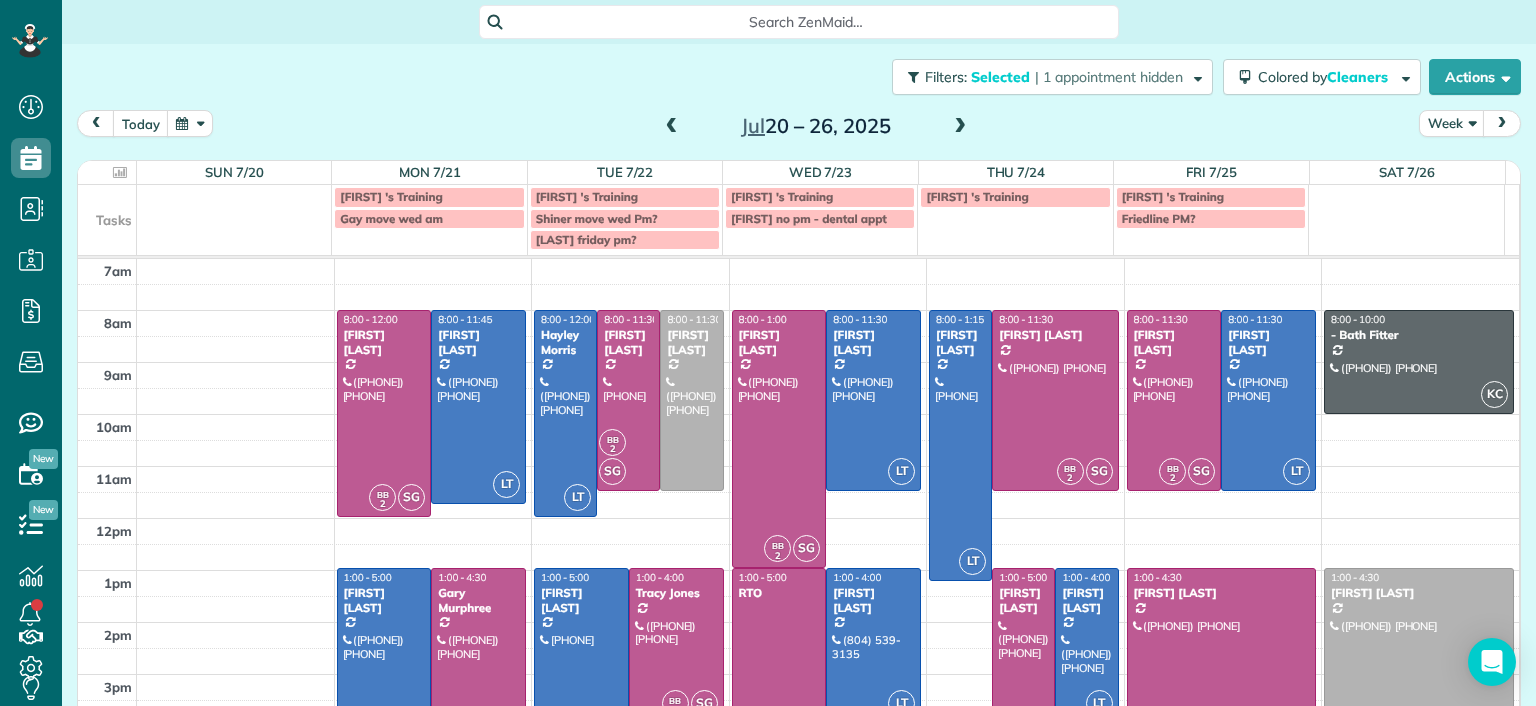click at bounding box center (960, 127) 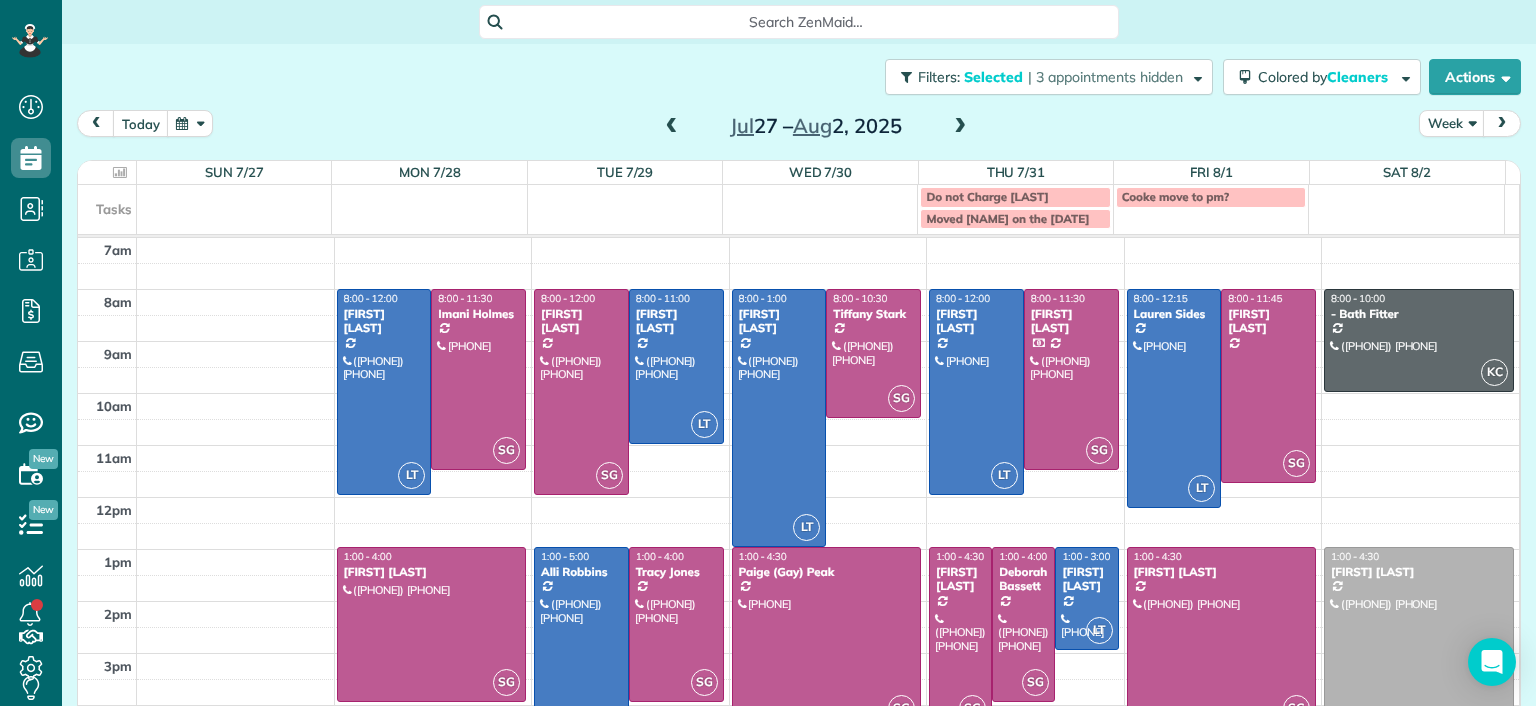 click at bounding box center [672, 127] 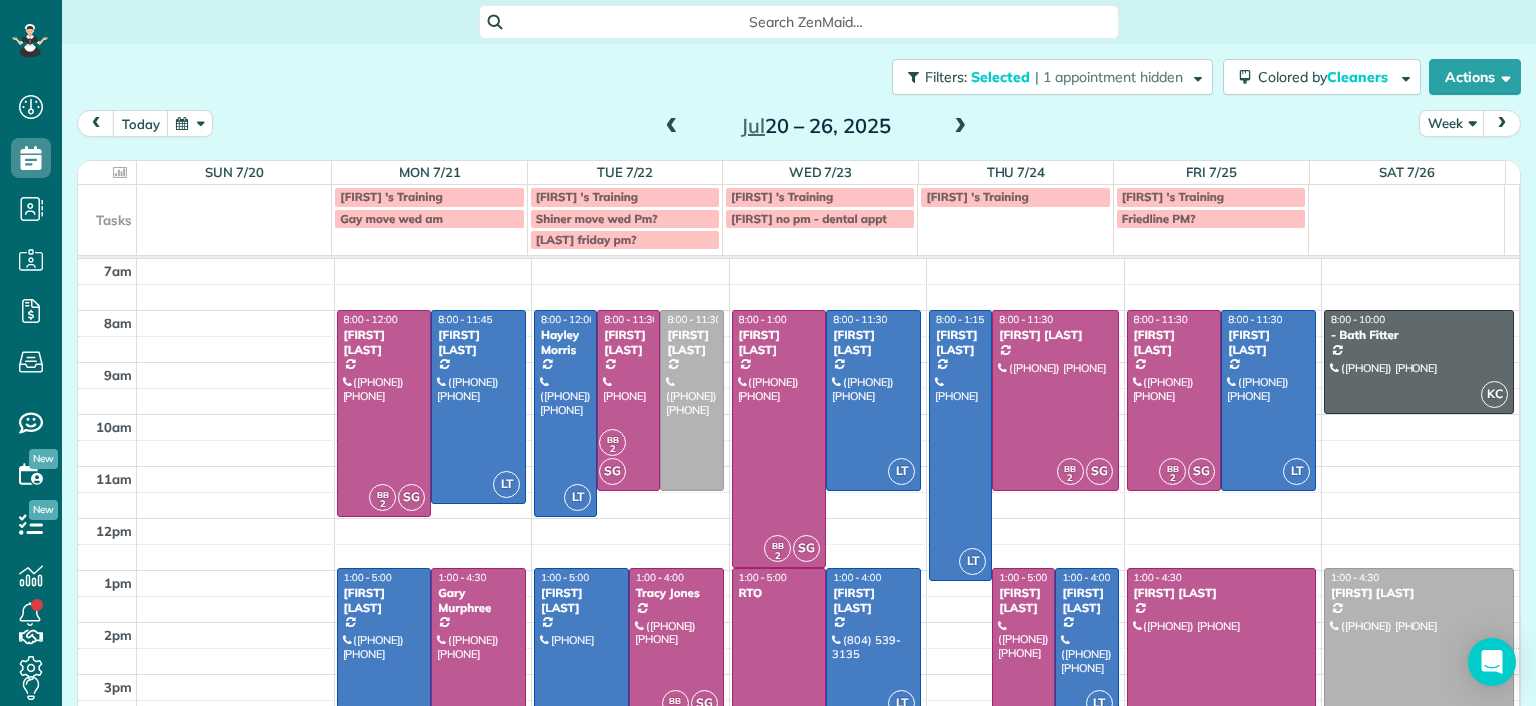 click on "[MONTH] [DATE] – [DATE], [YEAR]" at bounding box center [816, 126] 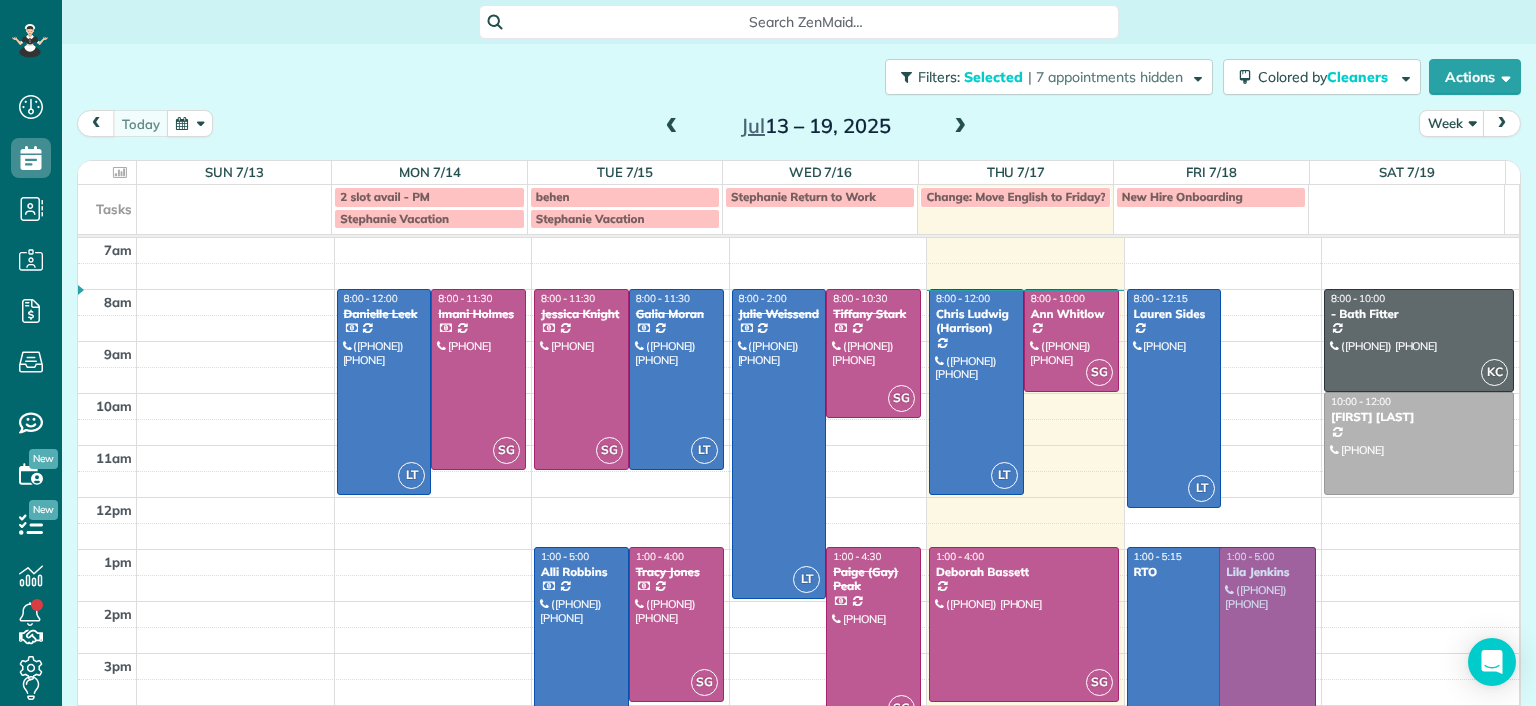 drag, startPoint x: 1248, startPoint y: 374, endPoint x: 1271, endPoint y: 627, distance: 254.0433 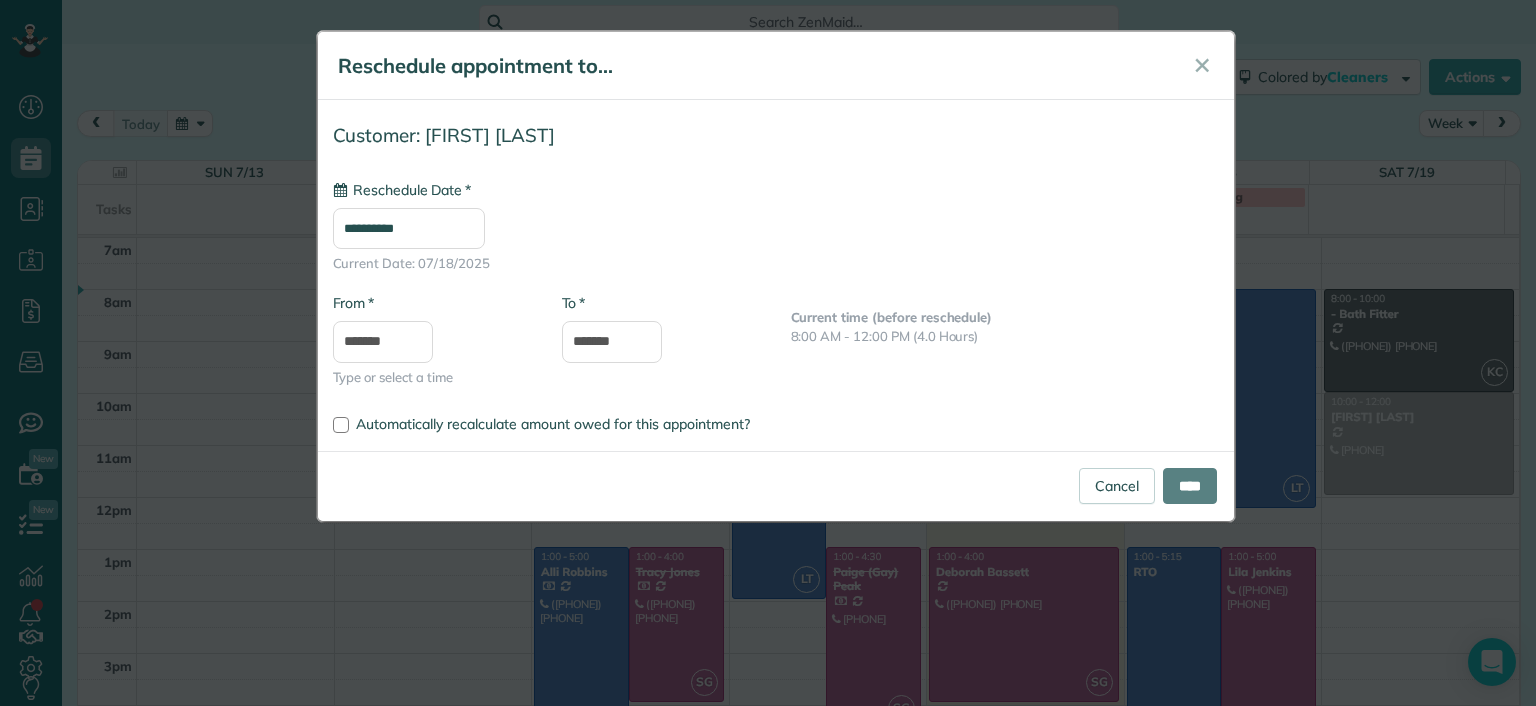 type on "**********" 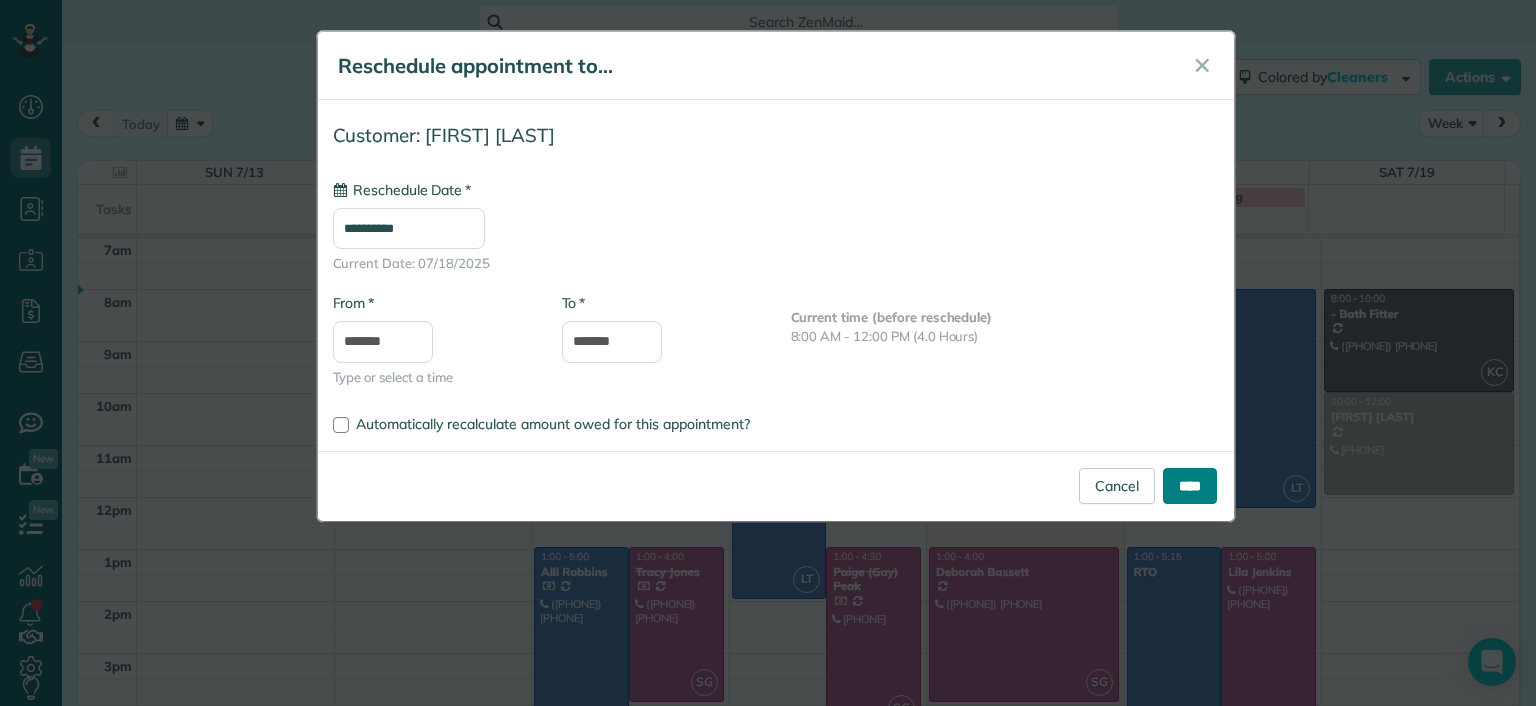 click on "****" at bounding box center [1190, 486] 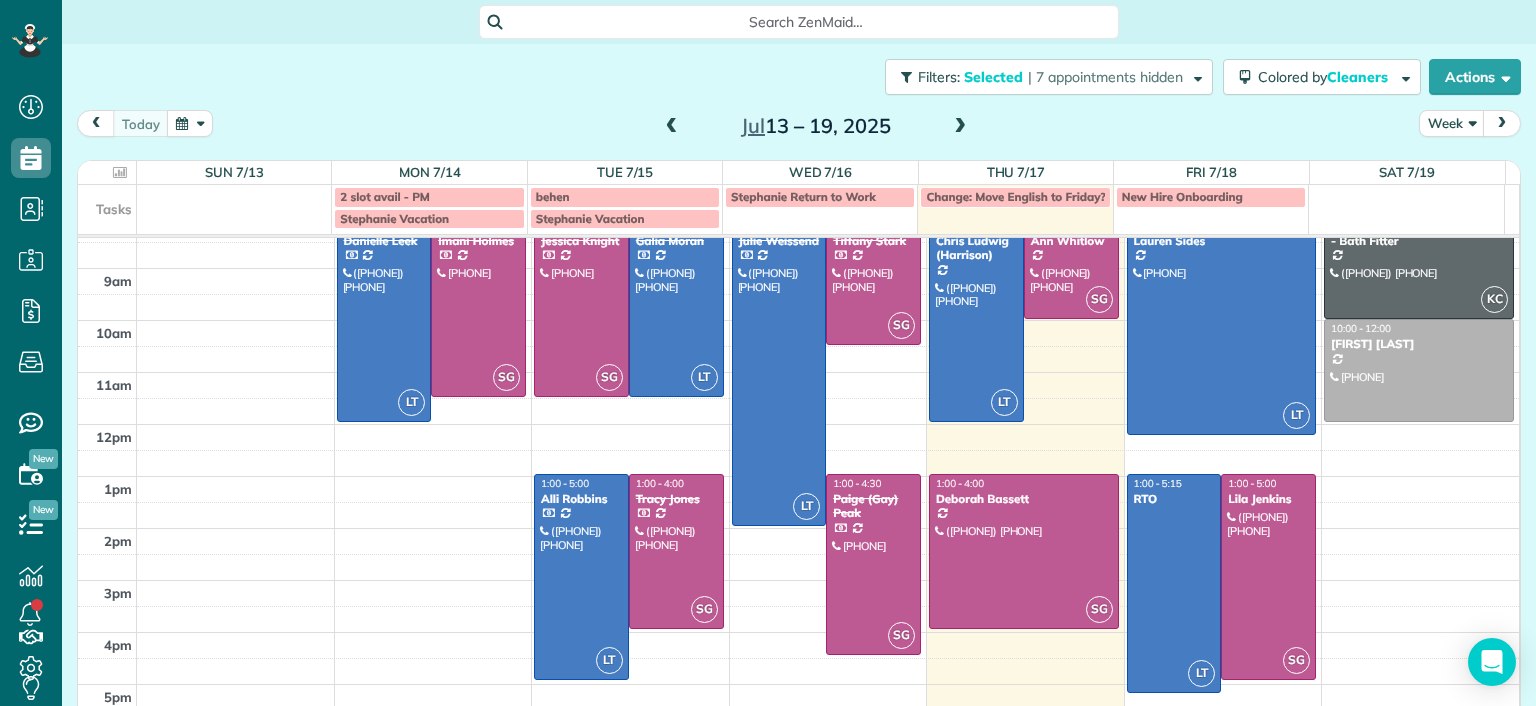 scroll, scrollTop: 0, scrollLeft: 0, axis: both 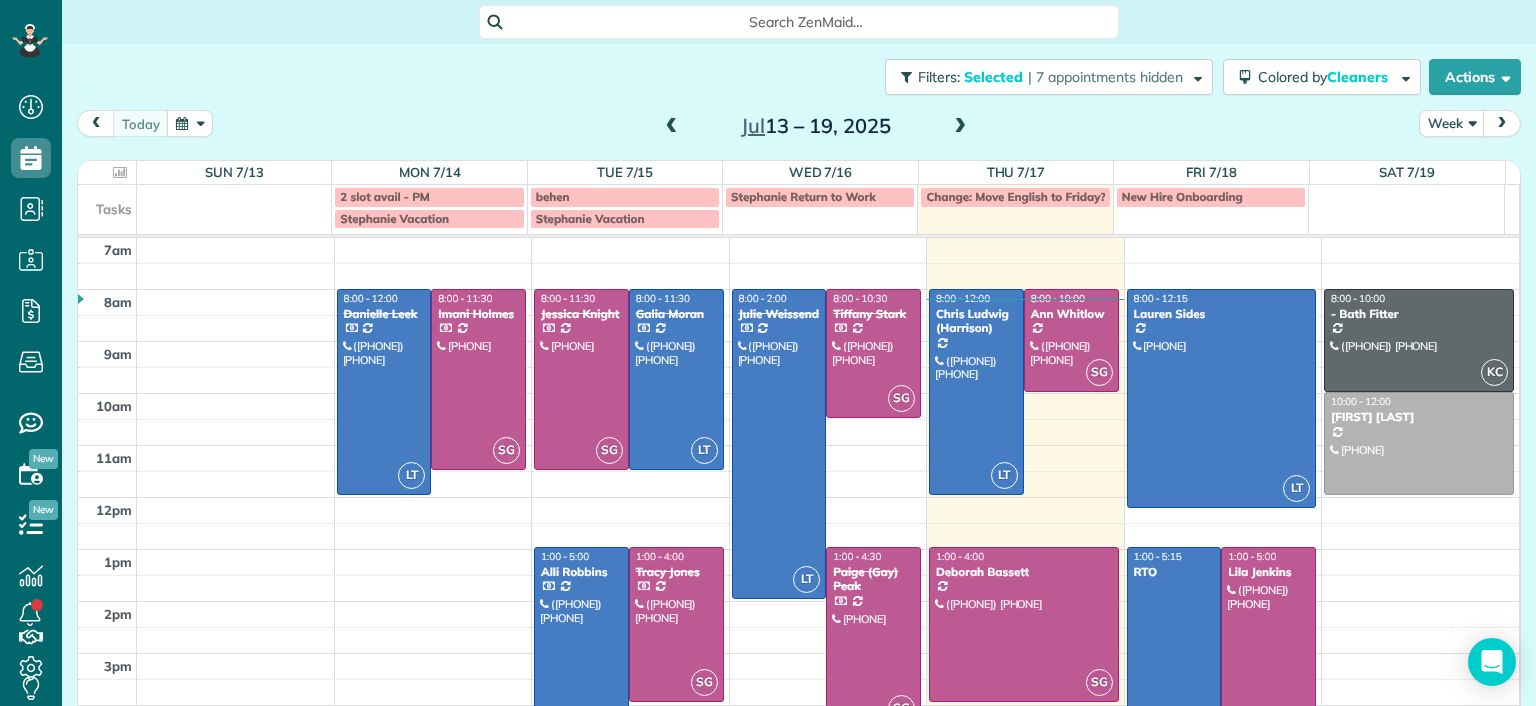 click at bounding box center [960, 127] 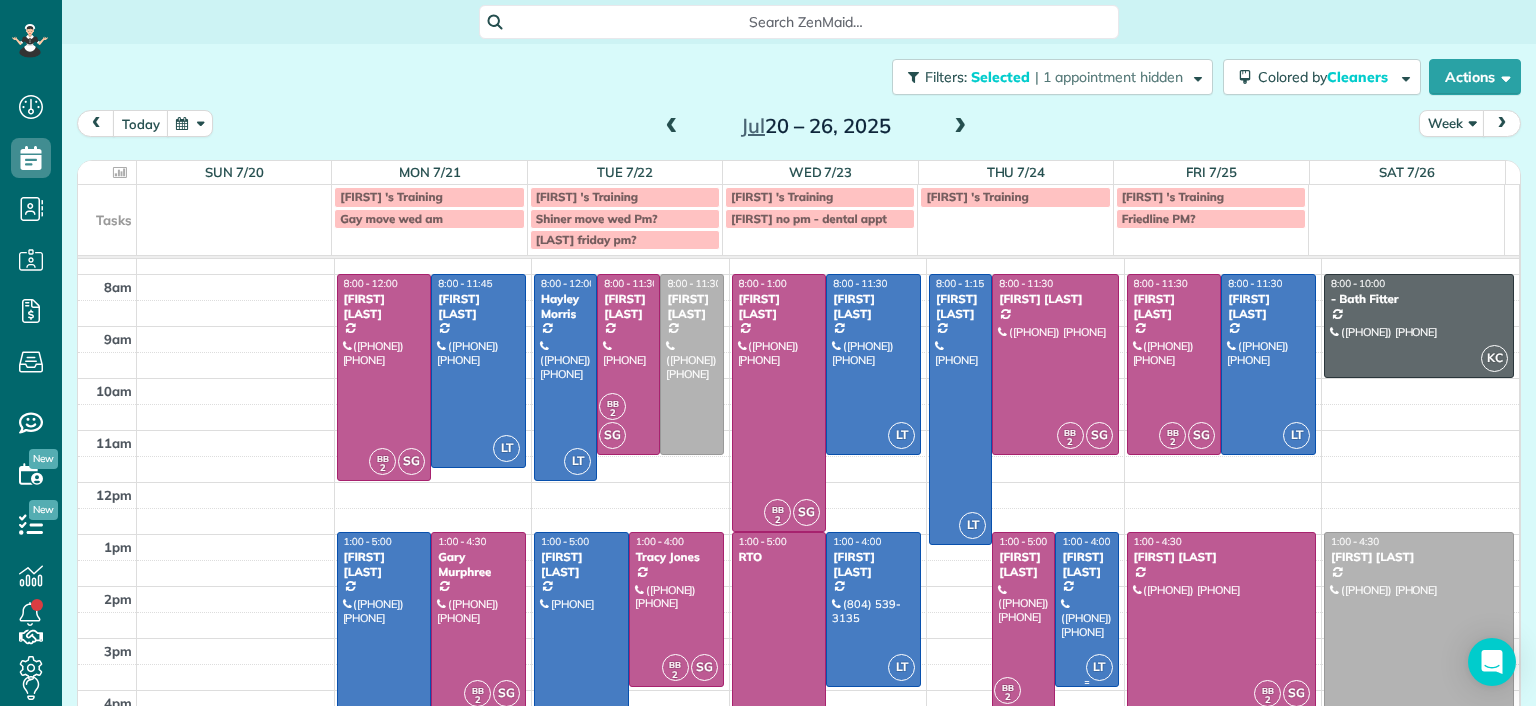 scroll, scrollTop: 0, scrollLeft: 0, axis: both 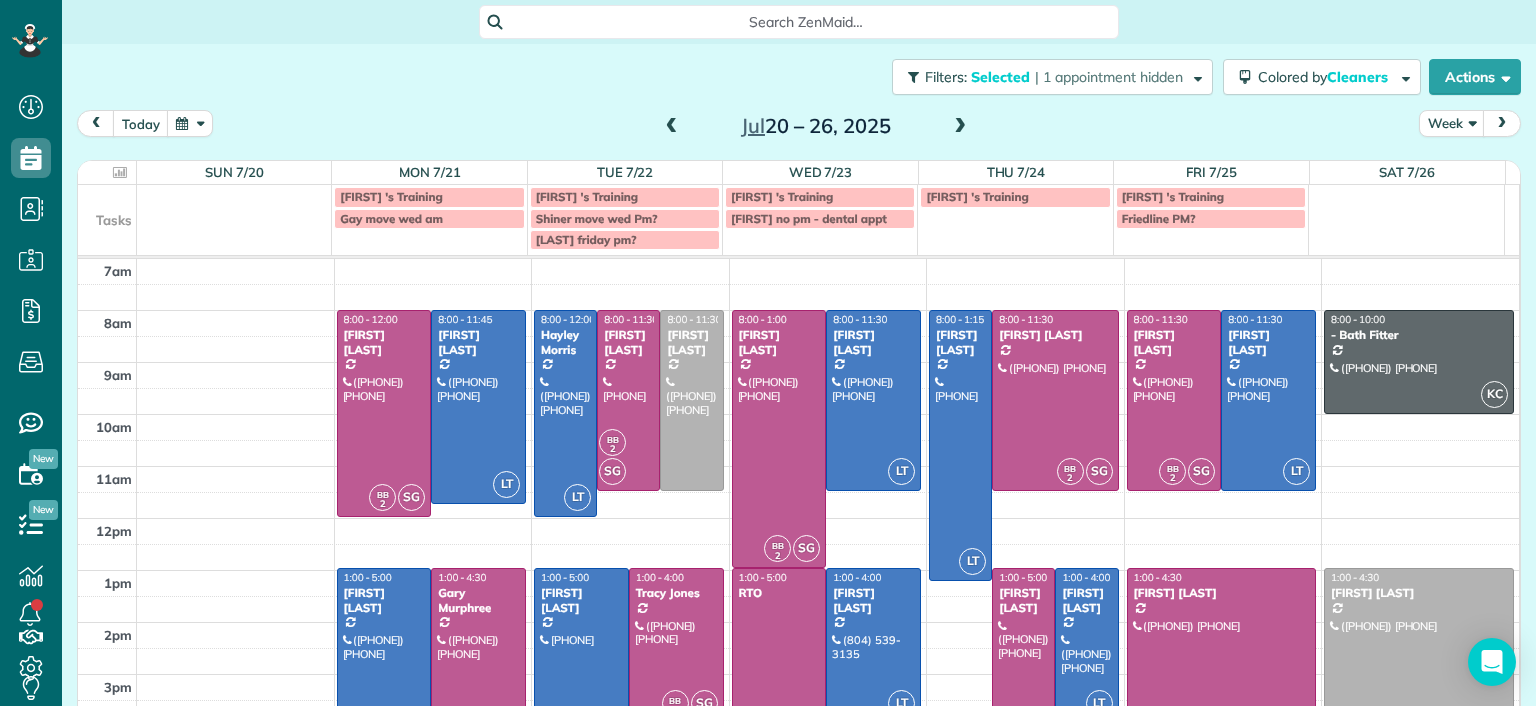 click at bounding box center (581, 671) 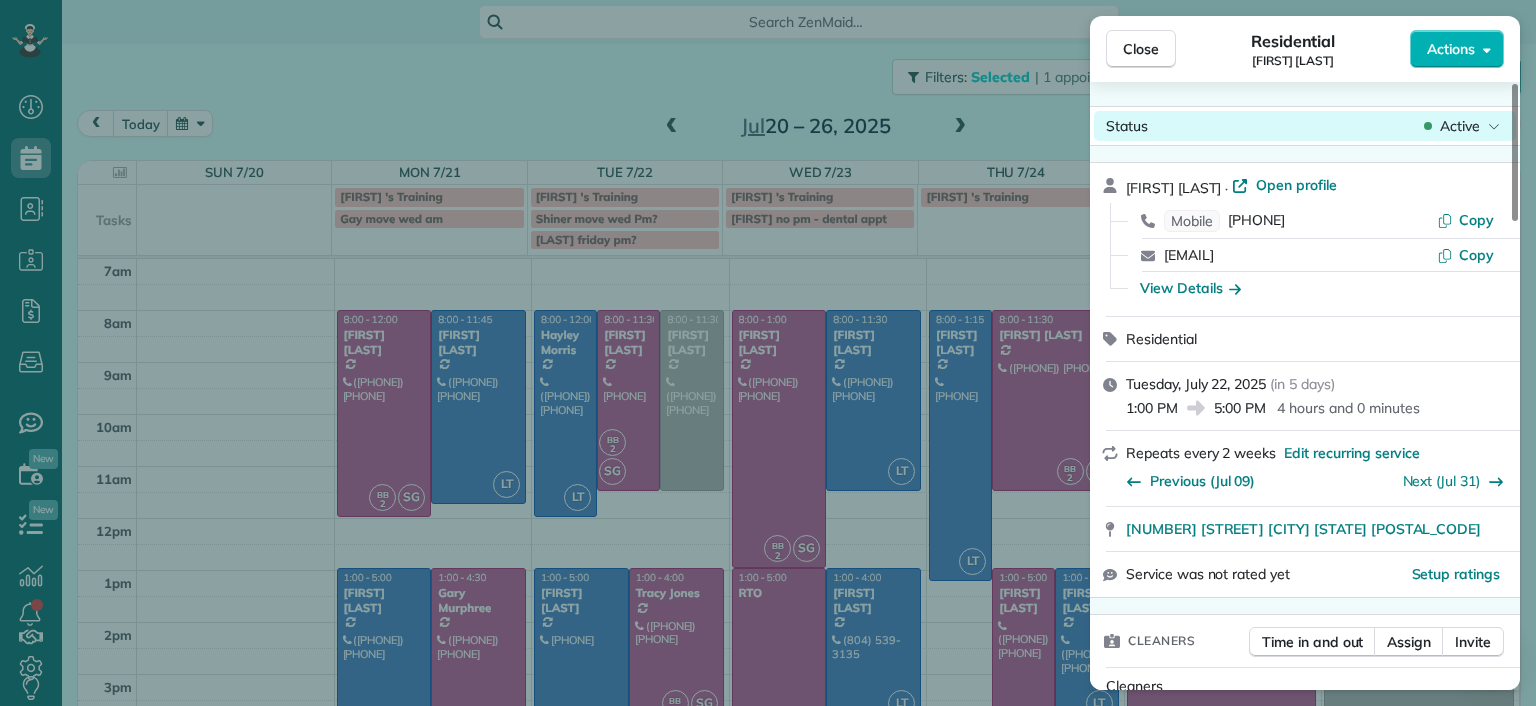 click 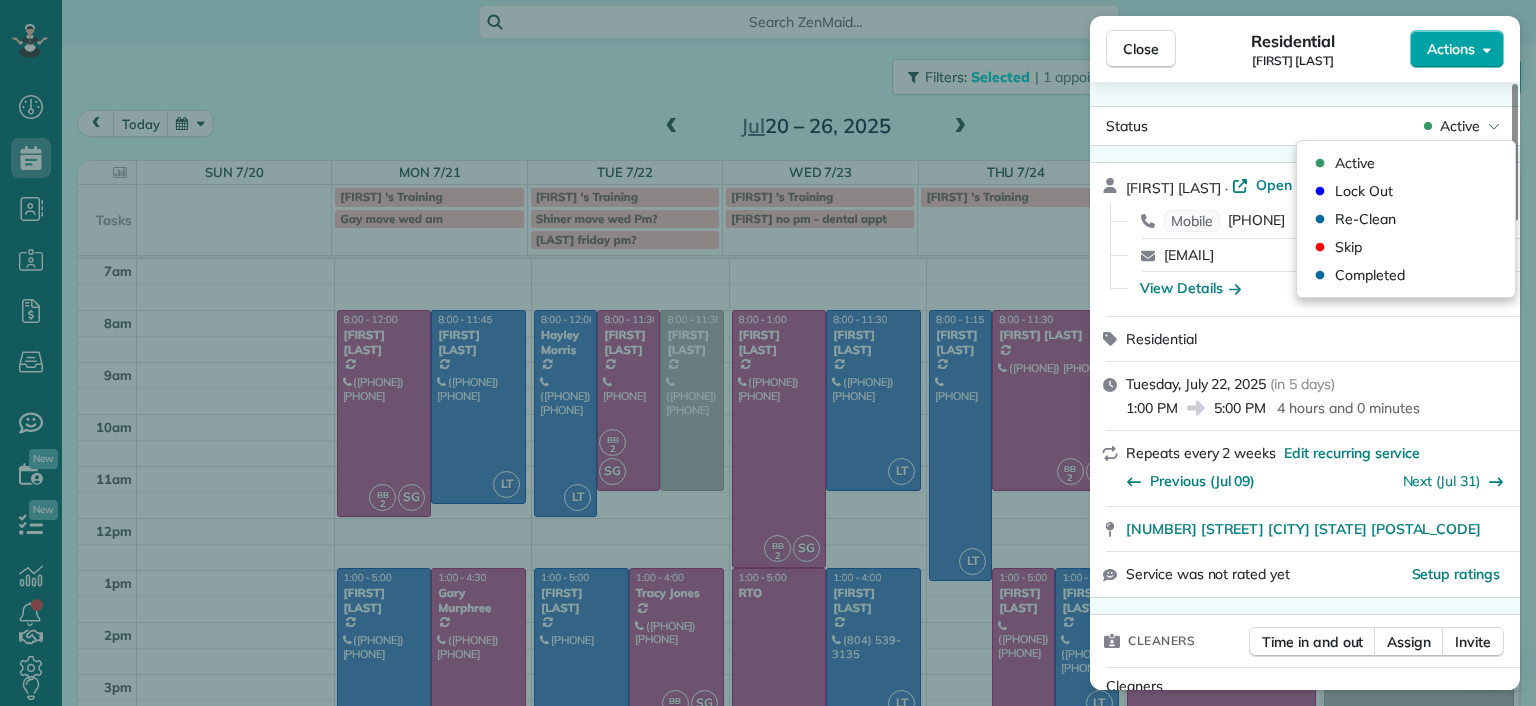 click on "Actions" at bounding box center [1451, 49] 